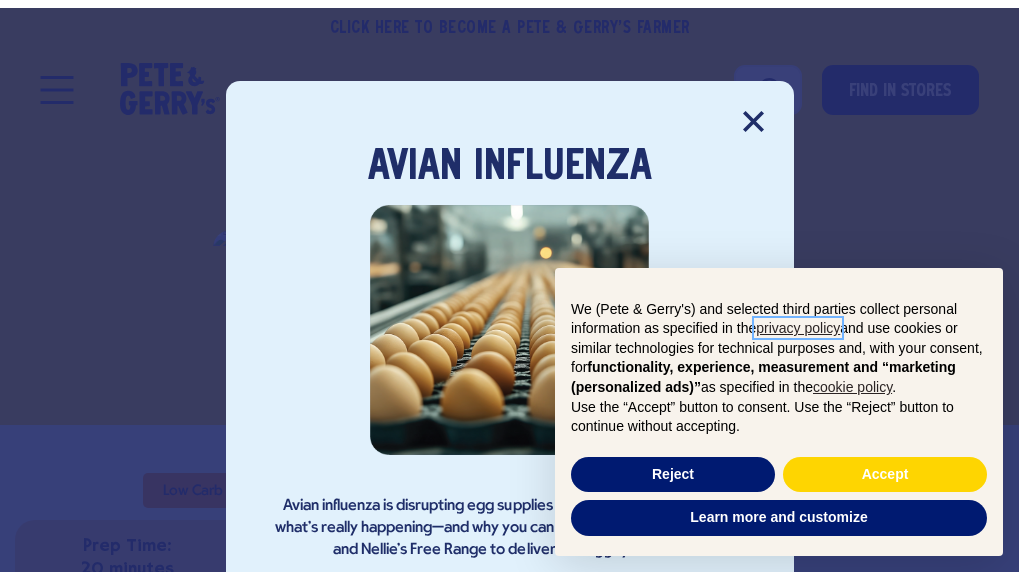 scroll, scrollTop: 0, scrollLeft: 0, axis: both 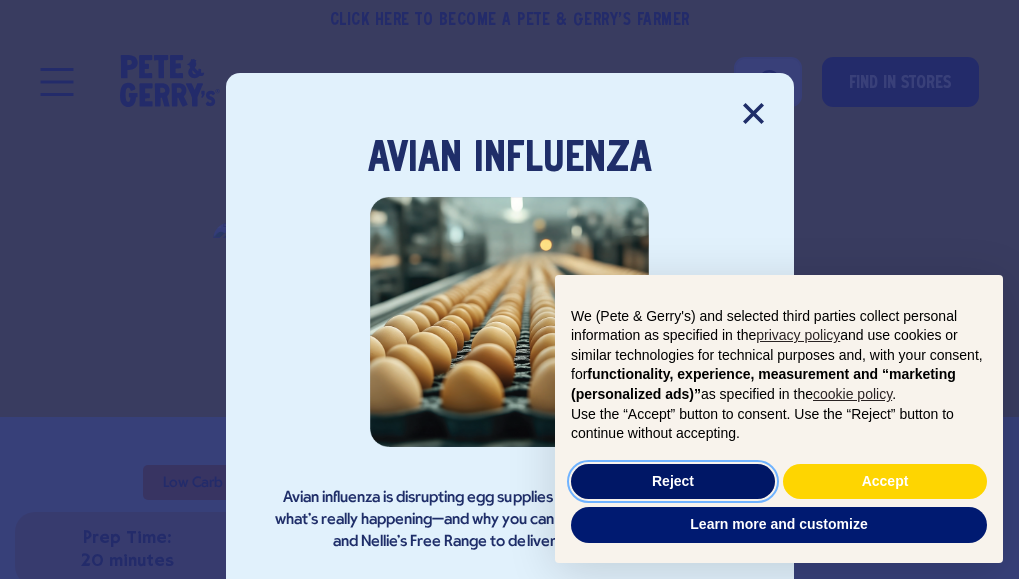 drag, startPoint x: 706, startPoint y: 478, endPoint x: 729, endPoint y: 473, distance: 23.537205 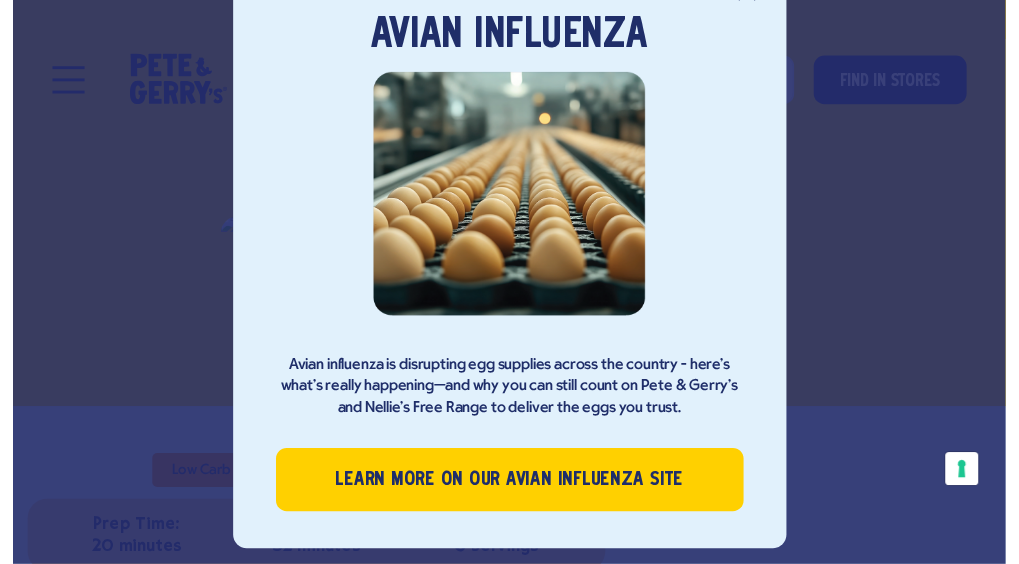 scroll, scrollTop: 0, scrollLeft: 0, axis: both 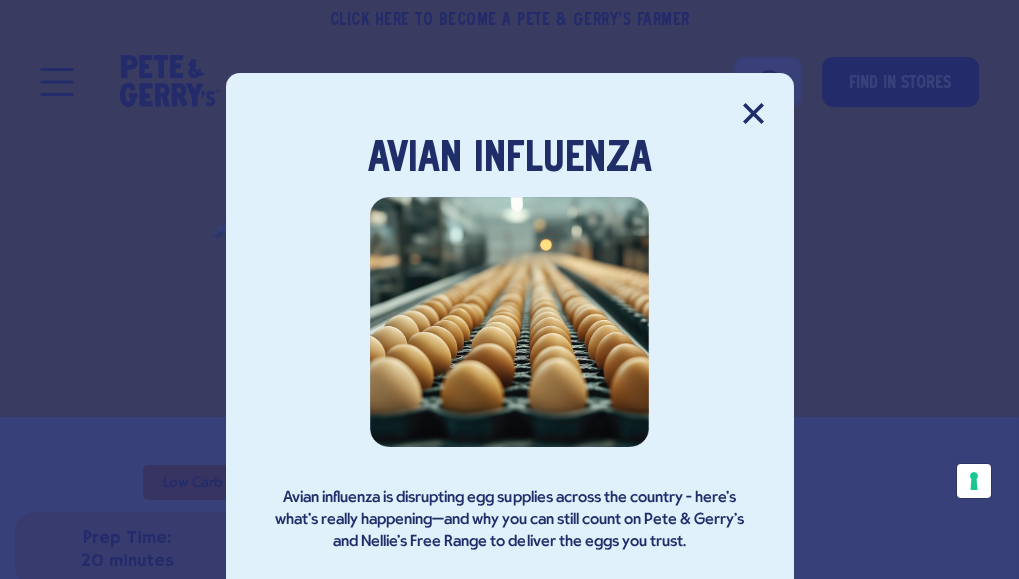 click at bounding box center [753, 113] 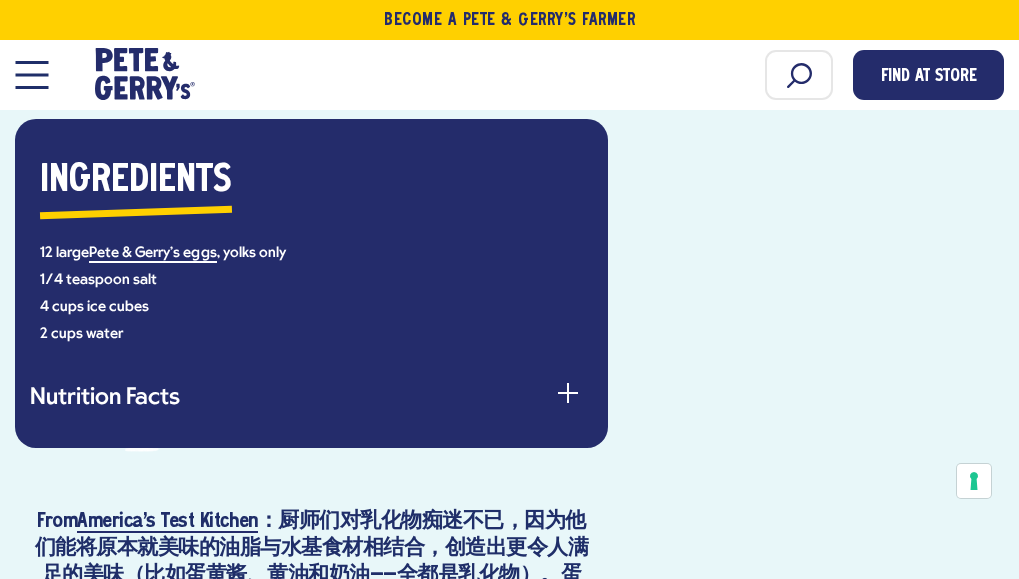 scroll, scrollTop: 1000, scrollLeft: 0, axis: vertical 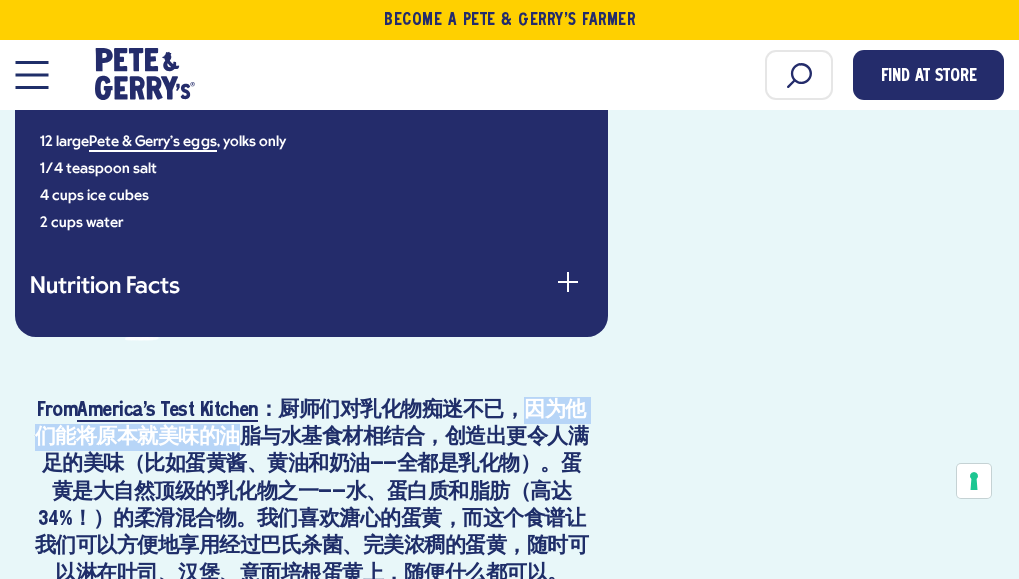 drag, startPoint x: 373, startPoint y: 223, endPoint x: 762, endPoint y: 222, distance: 389.00128 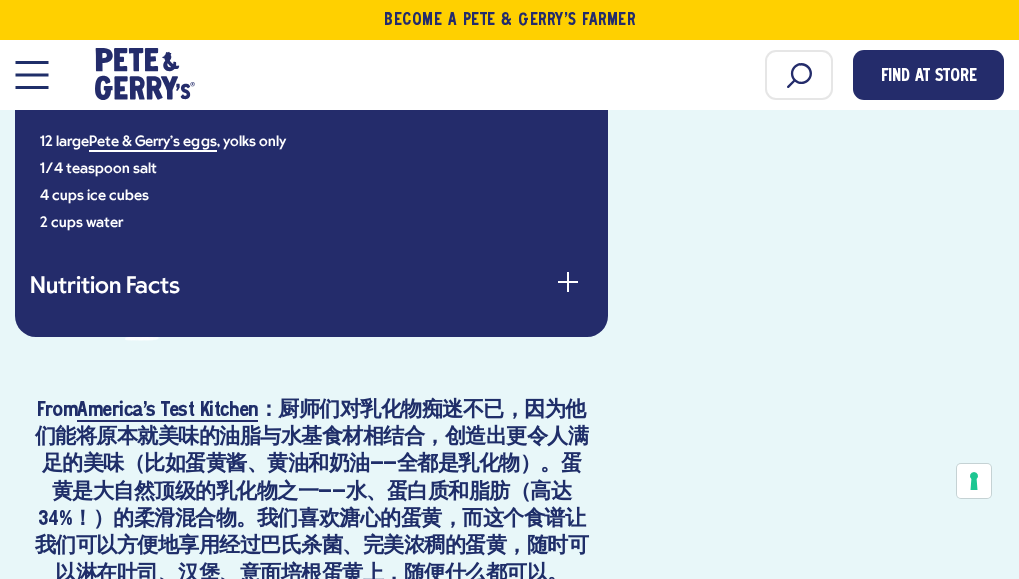 click on "：厨师们对乳化物痴迷不已，因为他们能将原本就美味的油脂与水基食材相结合，创造出更令人满足的美味（比如蛋黄酱、黄油和奶油——全都是乳化物）。蛋黄是大自然顶级的乳化物之一——水、蛋白质和脂肪（高达34%！）的柔滑混合物。我们喜欢溏心的蛋黄，而这个食谱让我们可以方便地享用经过巴氏杀菌、完美浓稠的蛋黄，随时可以淋在吐司、汉堡、意面培根蛋黄上，随便什么都可以。" at bounding box center [57, 410] 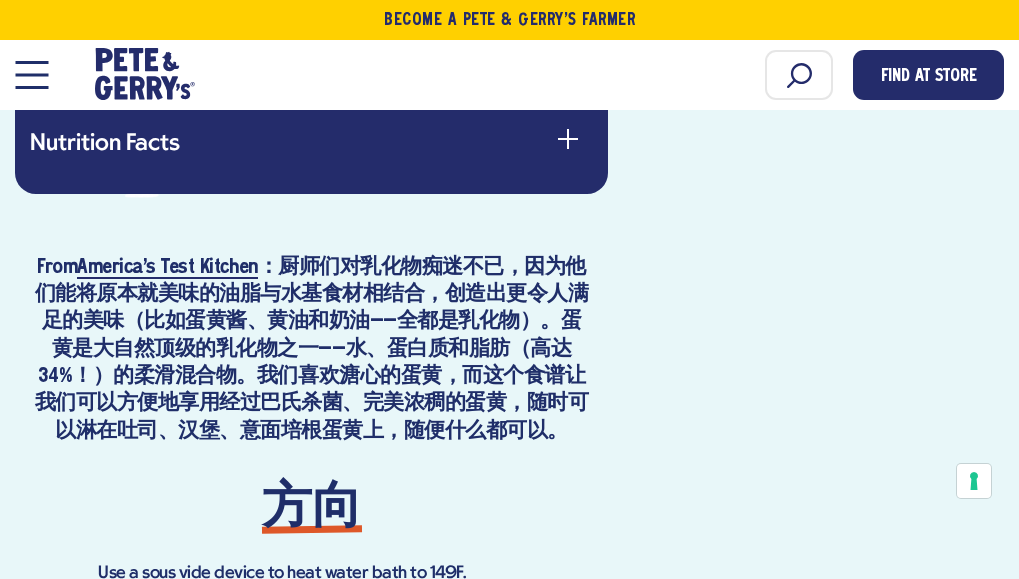 scroll, scrollTop: 1100, scrollLeft: 0, axis: vertical 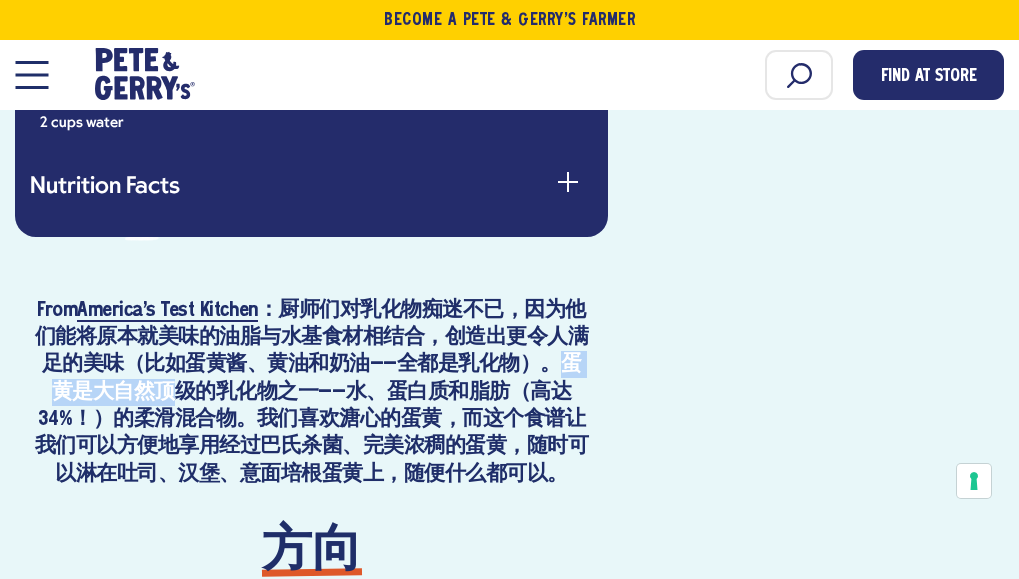 drag, startPoint x: 599, startPoint y: 248, endPoint x: 786, endPoint y: 245, distance: 187.02406 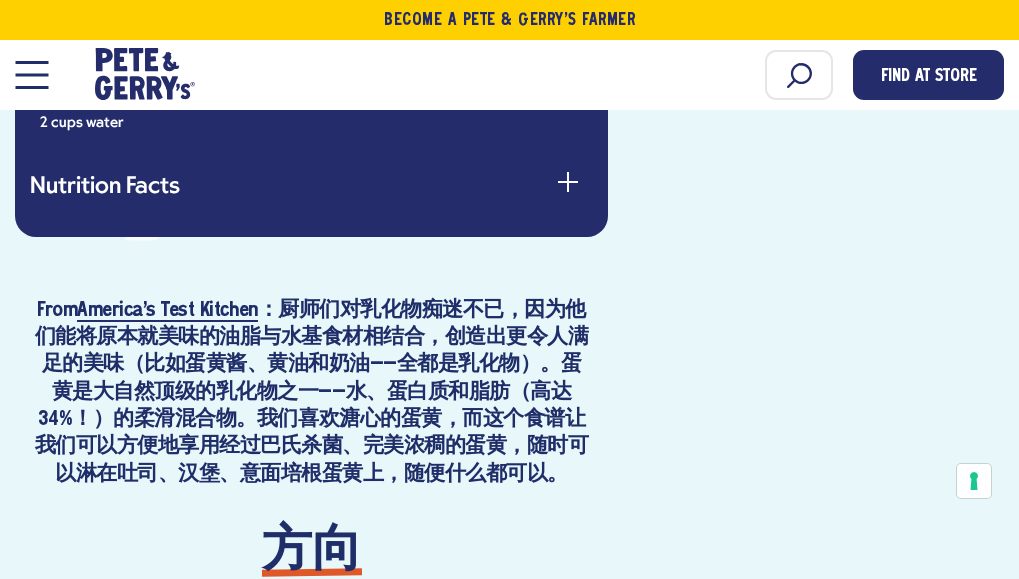 click on "J
This average woman has a sous vide and I can't wait to try! Will update review!
— Joann Molek
3 Comments
Find at Store
Ingredients
12 Pete & Gerry's Large Eggs , yolks only
1/4 tsp salt
4 cups ice cubes
2 cups water
Nutrition
Servings: 6
Amount Per Serving
Calories  109
Total Fat  9g
Sat. Fat  3g
Trans Fat  0g
Cholest.  369mg
Sodium  123mg
Total Carb.  1g
Fiber  0g
Sugars  0g
Protein  5g
Nutritional information provided by America's Test Kitchen." at bounding box center [509, 516] 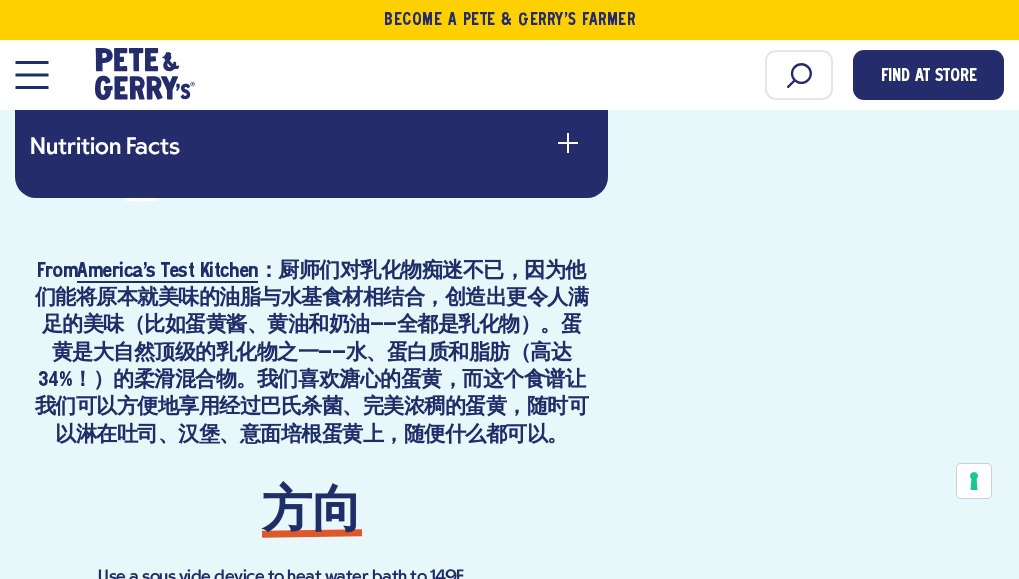 scroll, scrollTop: 1200, scrollLeft: 0, axis: vertical 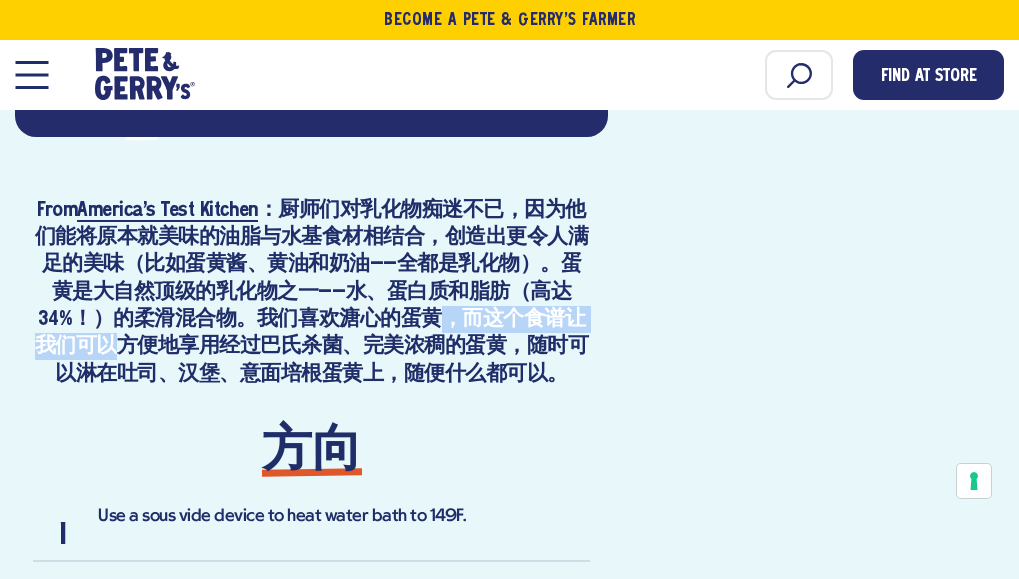 drag, startPoint x: 584, startPoint y: 276, endPoint x: 753, endPoint y: 267, distance: 169.23947 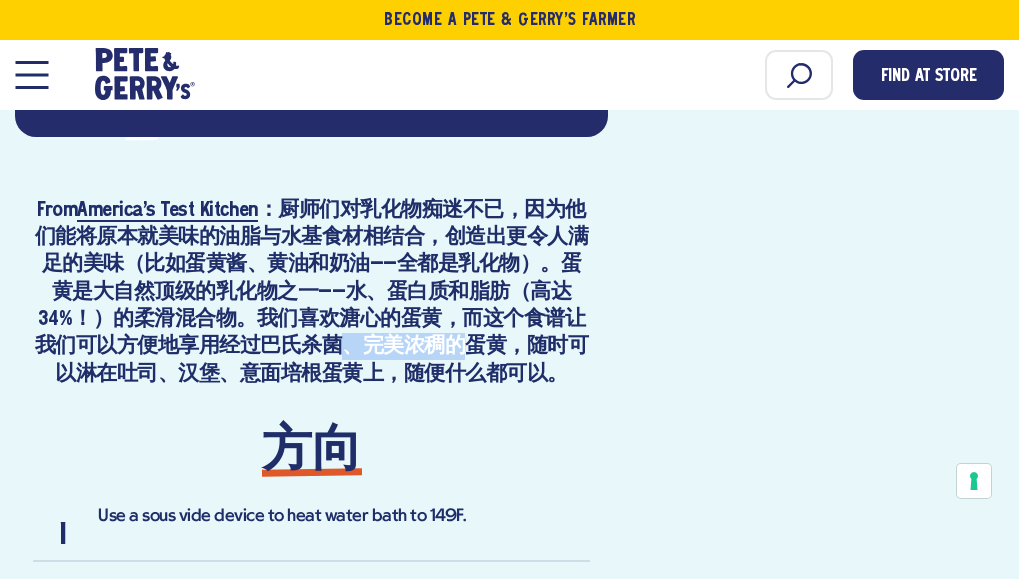 drag, startPoint x: 718, startPoint y: 321, endPoint x: 760, endPoint y: 321, distance: 42 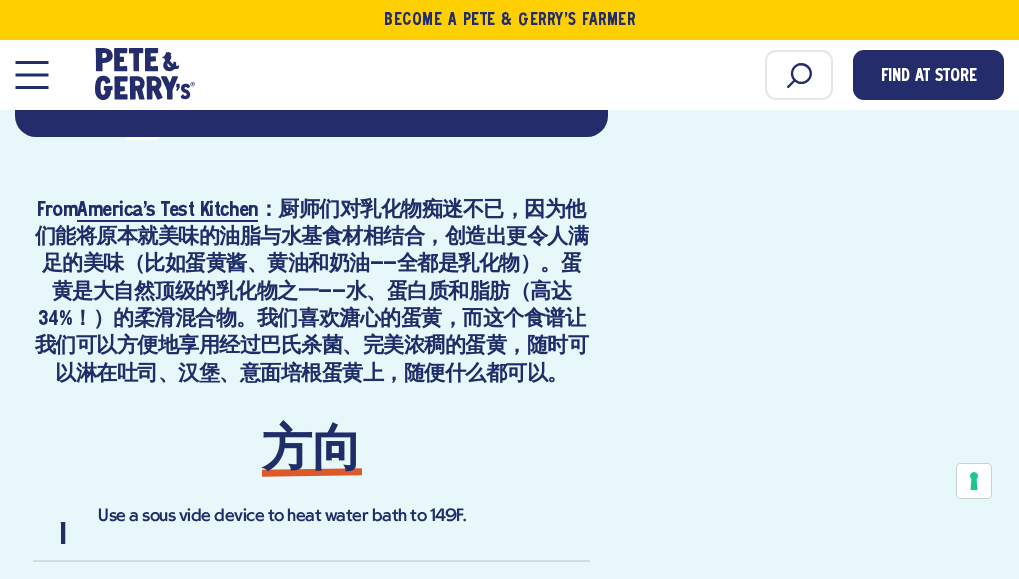 click on "：厨师们对乳化物痴迷不已，因为他们能将原本就美味的油脂与水基食材相结合，创造出更令人满足的美味（比如蛋黄酱、黄油和奶油——全都是乳化物）。蛋黄是大自然顶级的乳化物之一——水、蛋白质和脂肪（高达34%！）的柔滑混合物。我们喜欢溏心的蛋黄，而这个食谱让我们可以方便地享用经过巴氏杀菌、完美浓稠的蛋黄，随时可以淋在吐司、汉堡、意面培根蛋黄上，随便什么都可以。" at bounding box center (57, 210) 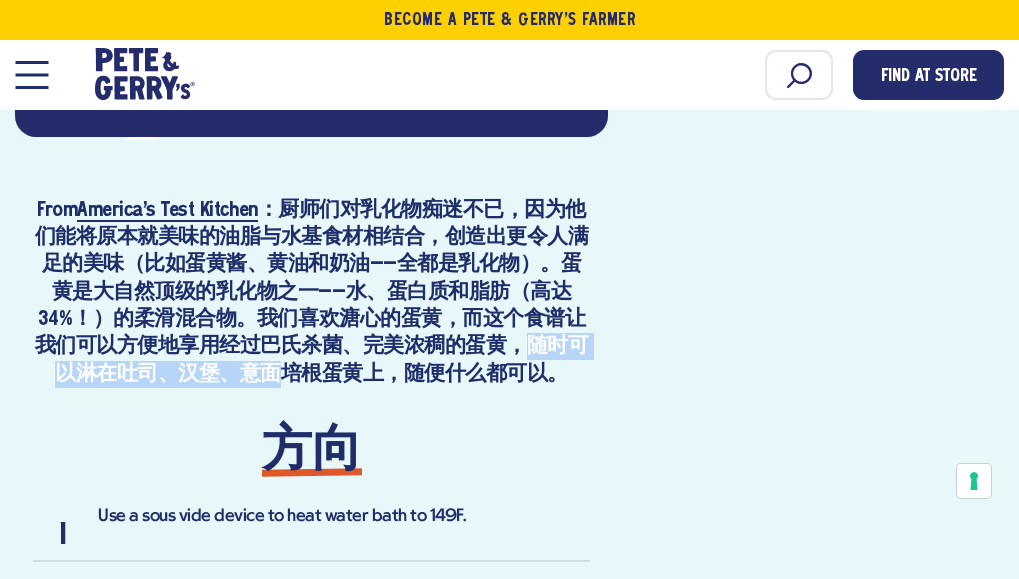drag, startPoint x: 341, startPoint y: 363, endPoint x: 772, endPoint y: 376, distance: 431.196 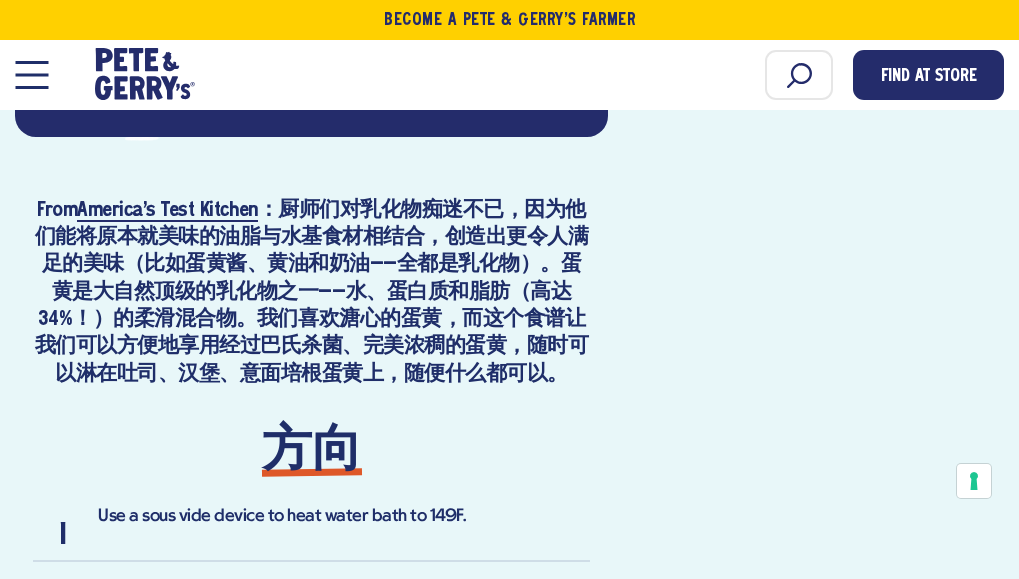 click on "J
This average woman has a sous vide and I can't wait to try! Will update review!
— Joann Molek
3 Comments
Find at Store
Ingredients
12 Pete & Gerry's Large Eggs , yolks only
1/4 tsp salt
4 cups ice cubes
2 cups water
Nutrition
Servings: 6
Amount Per Serving
Calories  109
Total Fat  9g
Sat. Fat  3g
Trans Fat  0g
Cholest.  369mg
Sodium  123mg
Total Carb.  1g
Fiber  0g
Sugars  0g
Protein  5g
Nutritional information provided by America's Test Kitchen." at bounding box center [509, 416] 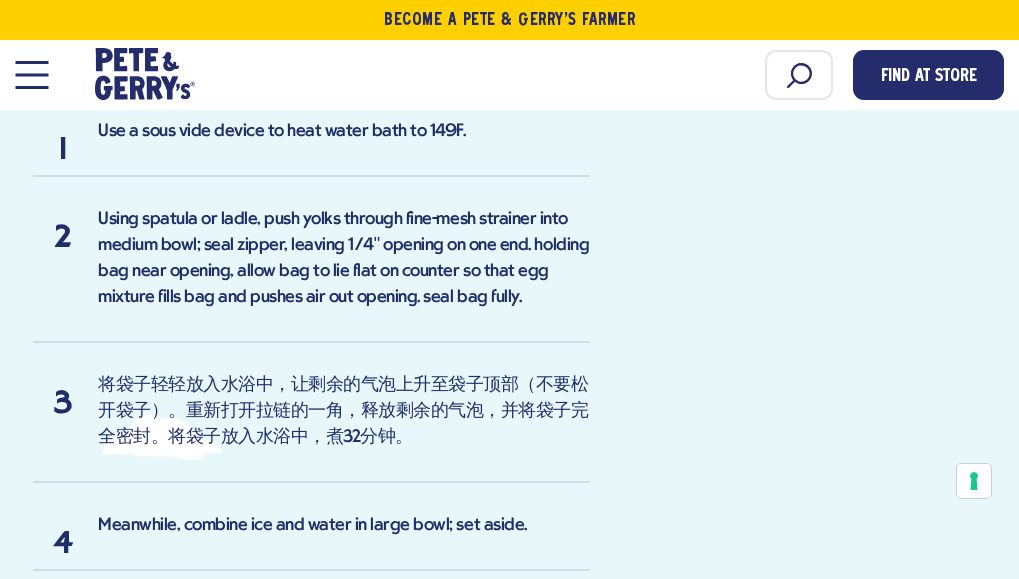 scroll, scrollTop: 1600, scrollLeft: 0, axis: vertical 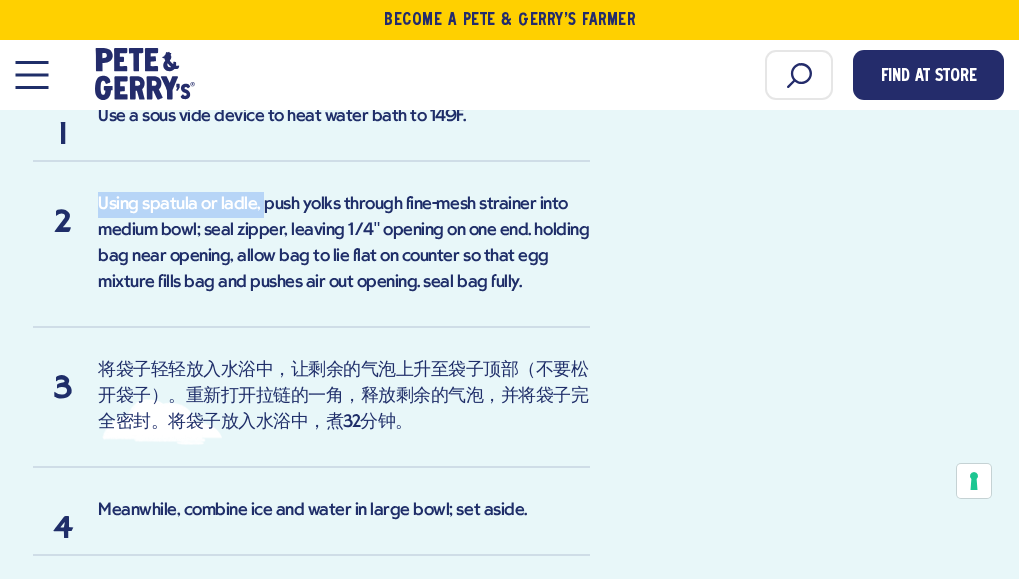 drag, startPoint x: 325, startPoint y: 259, endPoint x: 811, endPoint y: 275, distance: 486.2633 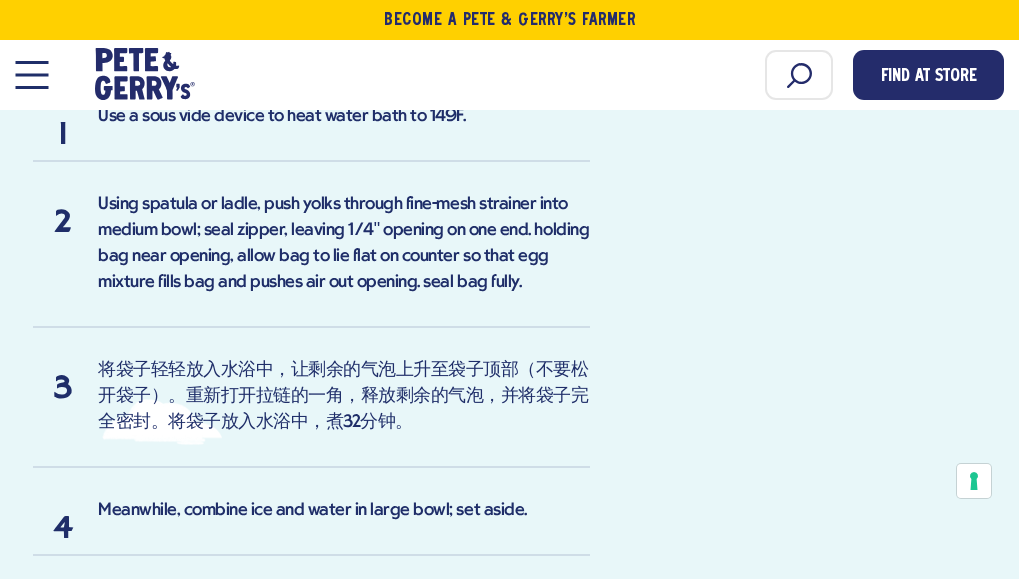 click on "J
This average woman has a sous vide and I can't wait to try! Will update review!
— Joann Molek
3 Comments
Find at Store
Ingredients
12 Pete & Gerry's Large Eggs , yolks only
1/4 tsp salt
4 cups ice cubes
2 cups water
Nutrition
Servings: 6
Amount Per Serving
Calories  109
Total Fat  9g
Sat. Fat  3g
Trans Fat  0g
Cholest.  369mg
Sodium  123mg
Total Carb.  1g
Fiber  0g
Sugars  0g
Protein  5g
Nutritional information provided by America's Test Kitchen." at bounding box center (509, 16) 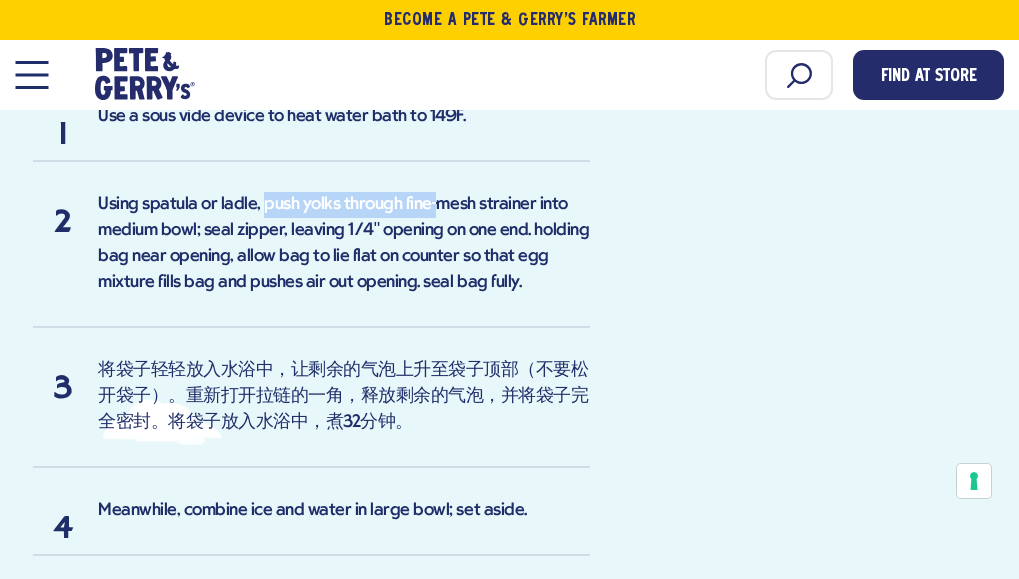 drag, startPoint x: 325, startPoint y: 285, endPoint x: 758, endPoint y: 293, distance: 433.07388 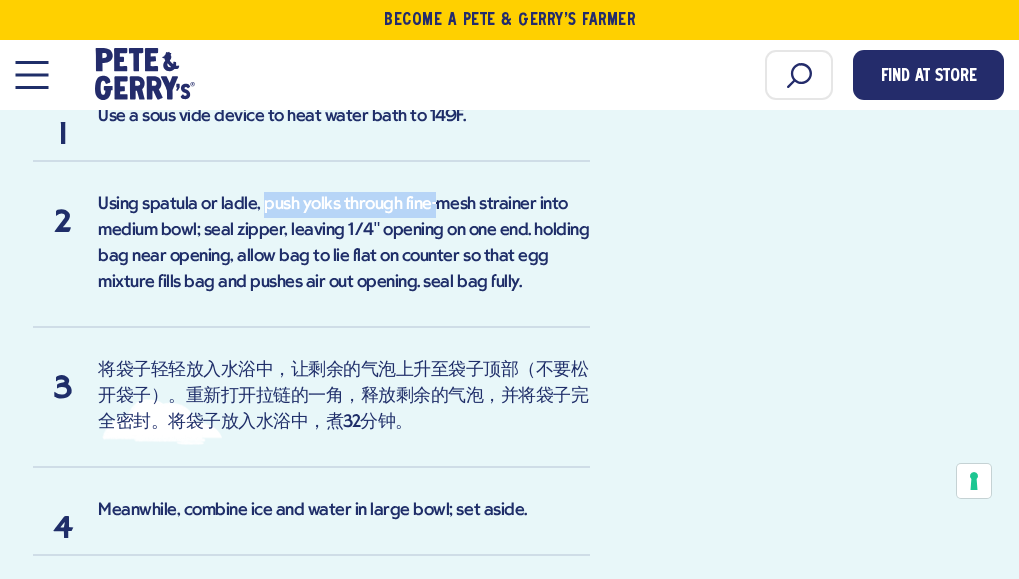 click on "J
This average woman has a sous vide and I can't wait to try! Will update review!
— Joann Molek
3 Comments
Find at Store
Ingredients
12 Pete & Gerry's Large Eggs , yolks only
1/4 tsp salt
4 cups ice cubes
2 cups water
Nutrition
Servings: 6
Amount Per Serving
Calories  109
Total Fat  9g
Sat. Fat  3g
Trans Fat  0g
Cholest.  369mg
Sodium  123mg
Total Carb.  1g
Fiber  0g
Sugars  0g
Protein  5g
Nutritional information provided by America's Test Kitchen." at bounding box center (509, 16) 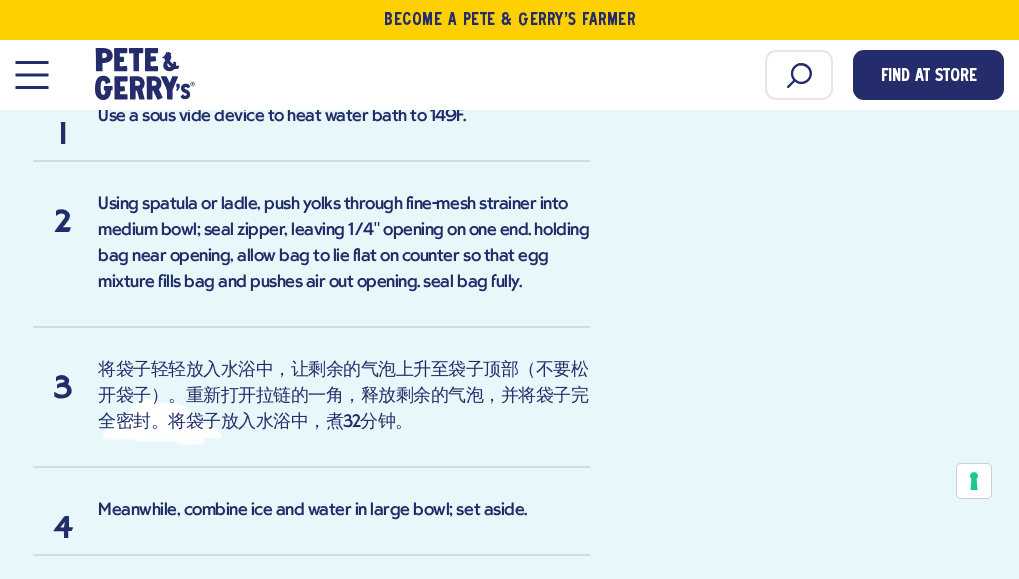 click on "J
This average woman has a sous vide and I can't wait to try! Will update review!
— Joann Molek
3 Comments
Find at Store
Ingredients
12 Pete & Gerry's Large Eggs , yolks only
1/4 tsp salt
4 cups ice cubes
2 cups water
Nutrition
Servings: 6
Amount Per Serving
Calories  109
Total Fat  9g
Sat. Fat  3g
Trans Fat  0g
Cholest.  369mg
Sodium  123mg
Total Carb.  1g
Fiber  0g
Sugars  0g
Protein  5g
Nutritional information provided by America's Test Kitchen." at bounding box center [509, 16] 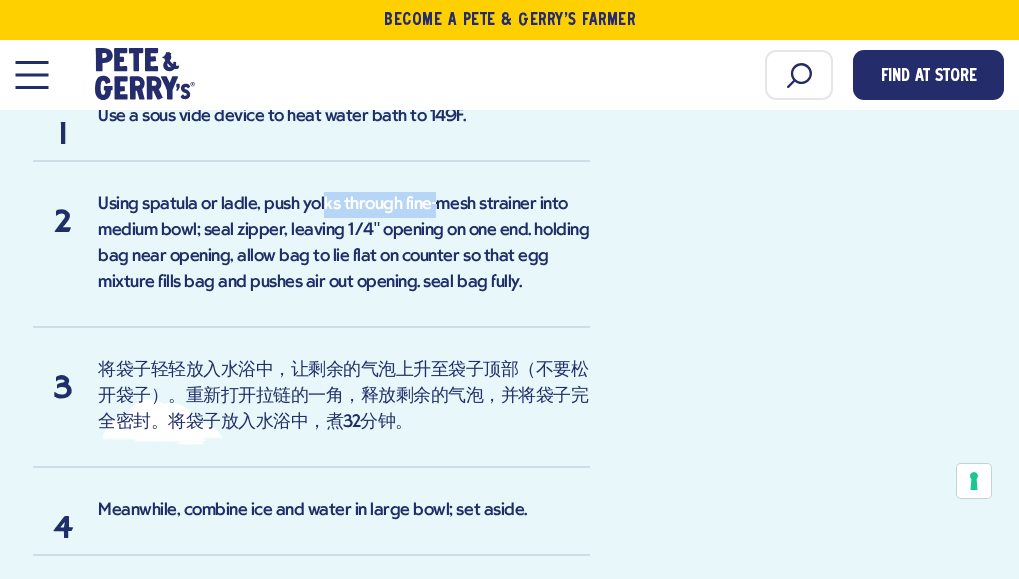 drag, startPoint x: 472, startPoint y: 287, endPoint x: 765, endPoint y: 277, distance: 293.1706 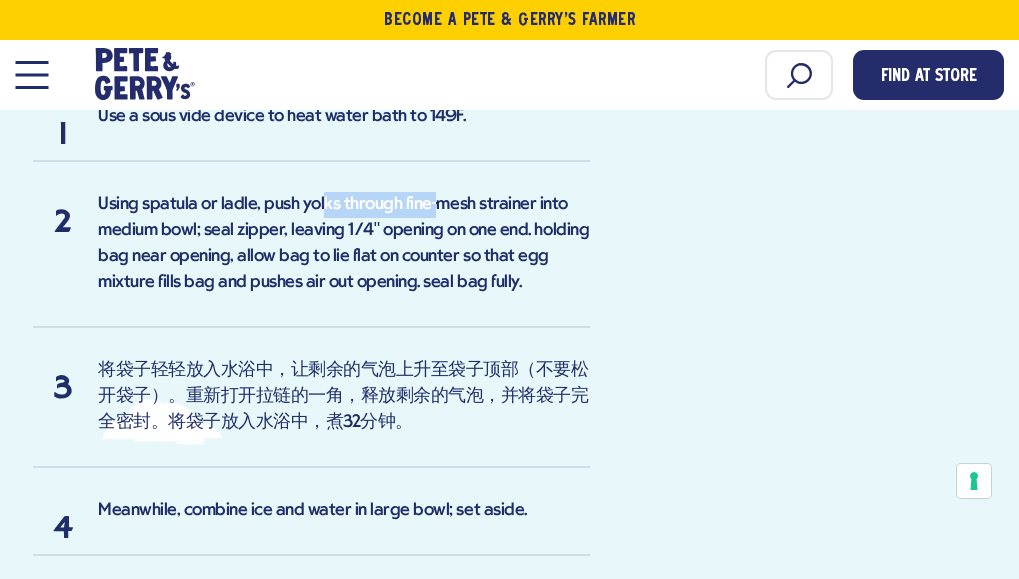 click on "J
This average woman has a sous vide and I can't wait to try! Will update review!
— Joann Molek
3 Comments
Find at Store
Ingredients
12 Pete & Gerry's Large Eggs , yolks only
1/4 tsp salt
4 cups ice cubes
2 cups water
Nutrition
Servings: 6
Amount Per Serving
Calories  109
Total Fat  9g
Sat. Fat  3g
Trans Fat  0g
Cholest.  369mg
Sodium  123mg
Total Carb.  1g
Fiber  0g
Sugars  0g
Protein  5g
Nutritional information provided by America's Test Kitchen." at bounding box center (509, 16) 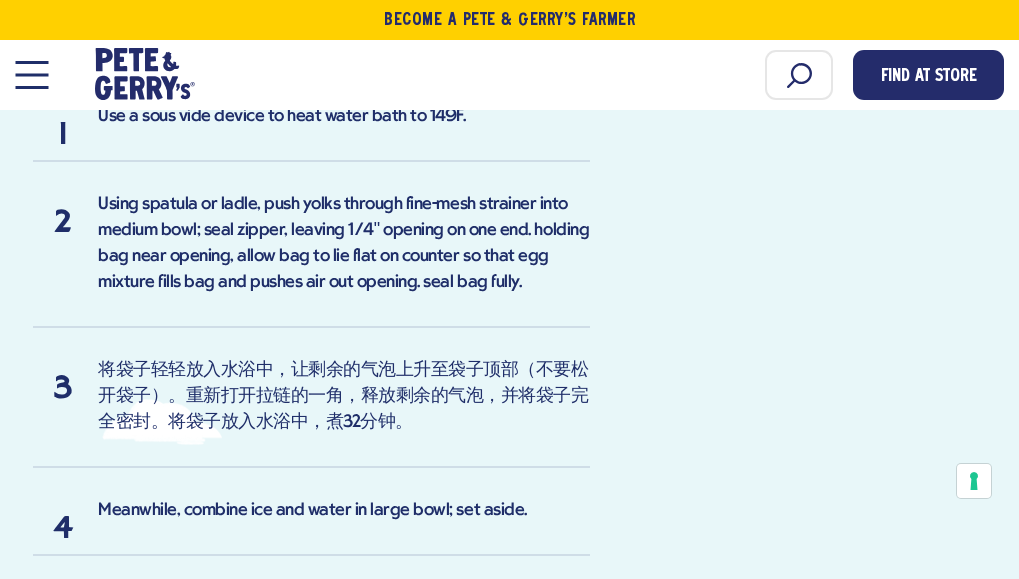 click on "Using spatula or ladle, push yolks through fine-mesh strainer into medium bowl; seal zipper, leaving 1/4" opening on one end. holding bag near opening, allow bag to lie flat on counter so that egg mixture fills bag and pushes air out opening. seal bag fully." at bounding box center (282, 116) 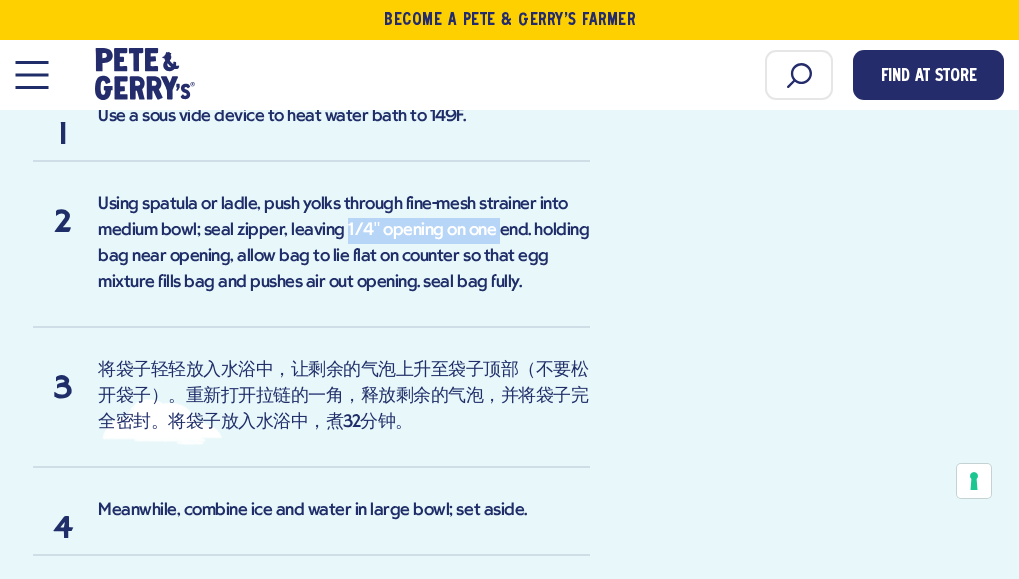 drag, startPoint x: 397, startPoint y: 367, endPoint x: 767, endPoint y: 363, distance: 370.0216 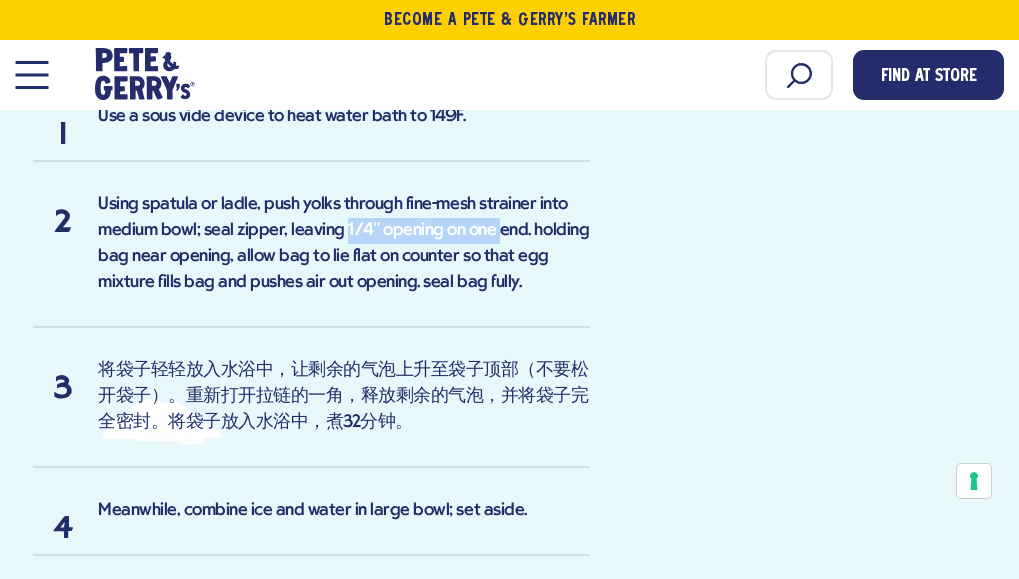 click on "J
This average woman has a sous vide and I can't wait to try! Will update review!
— Joann Molek
3 Comments
Find at Store
Ingredients
12 Pete & Gerry's Large Eggs , yolks only
1/4 tsp salt
4 cups ice cubes
2 cups water
Nutrition
Servings: 6
Amount Per Serving
Calories  109
Total Fat  9g
Sat. Fat  3g
Trans Fat  0g
Cholest.  369mg
Sodium  123mg
Total Carb.  1g
Fiber  0g
Sugars  0g
Protein  5g
Nutritional information provided by America's Test Kitchen." at bounding box center [509, 16] 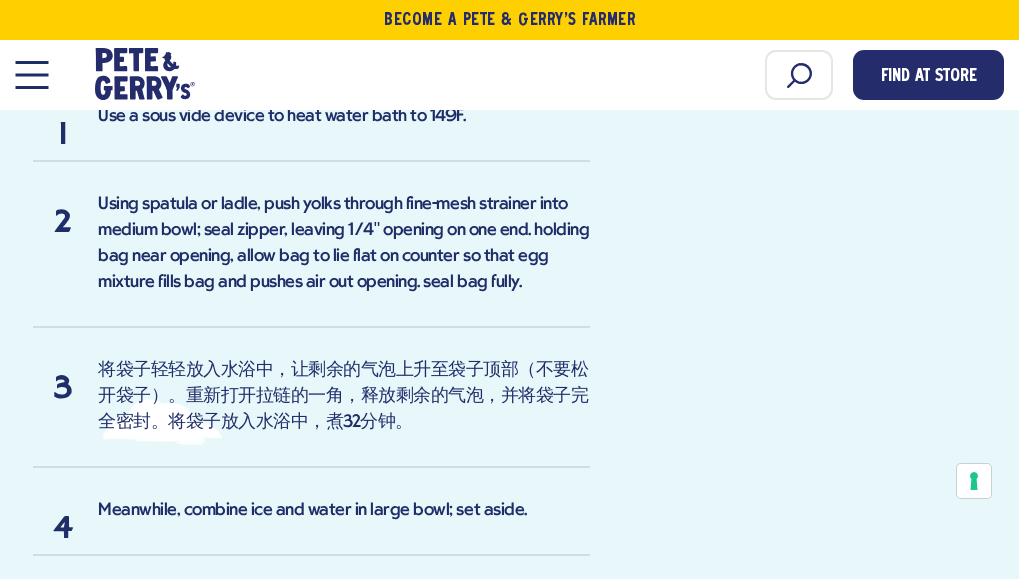 click on "Using spatula or ladle, push yolks through fine-mesh strainer into medium bowl; seal zipper, leaving 1/4" opening on one end. holding bag near opening, allow bag to lie flat on counter so that egg mixture fills bag and pushes air out opening. seal bag fully." at bounding box center [311, 260] 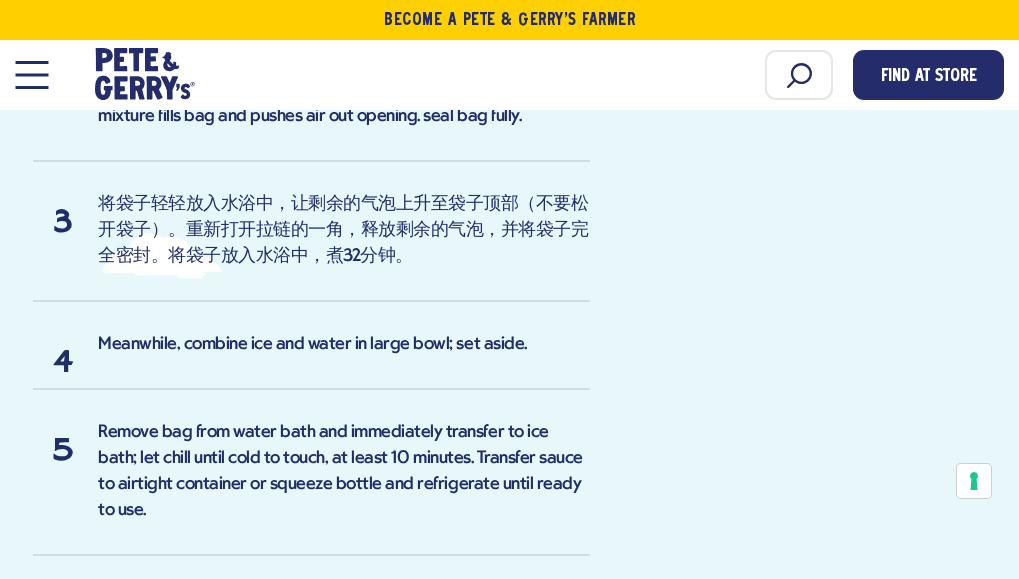 scroll, scrollTop: 1800, scrollLeft: 0, axis: vertical 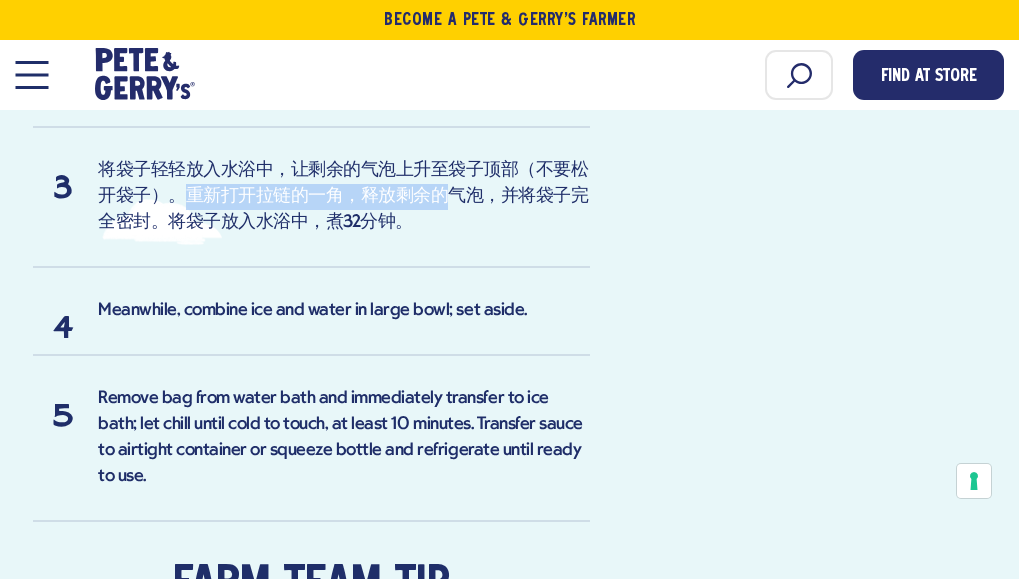 drag, startPoint x: 476, startPoint y: 284, endPoint x: 753, endPoint y: 279, distance: 277.04514 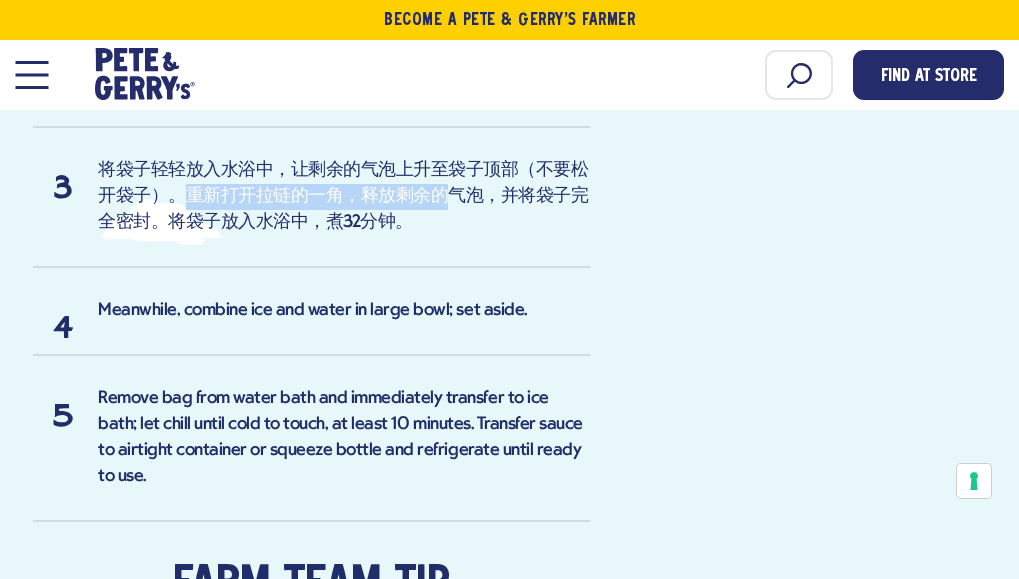 click on "J
This average woman has a sous vide and I can't wait to try! Will update review!
— Joann Molek
3 Comments
Find at Store
Ingredients
12 Pete & Gerry's Large Eggs , yolks only
1/4 tsp salt
4 cups ice cubes
2 cups water
Nutrition
Servings: 6
Amount Per Serving
Calories  109
Total Fat  9g
Sat. Fat  3g
Trans Fat  0g
Cholest.  369mg
Sodium  123mg
Total Carb.  1g
Fiber  0g
Sugars  0g
Protein  5g
Nutritional information provided by America's Test Kitchen." at bounding box center (509, -184) 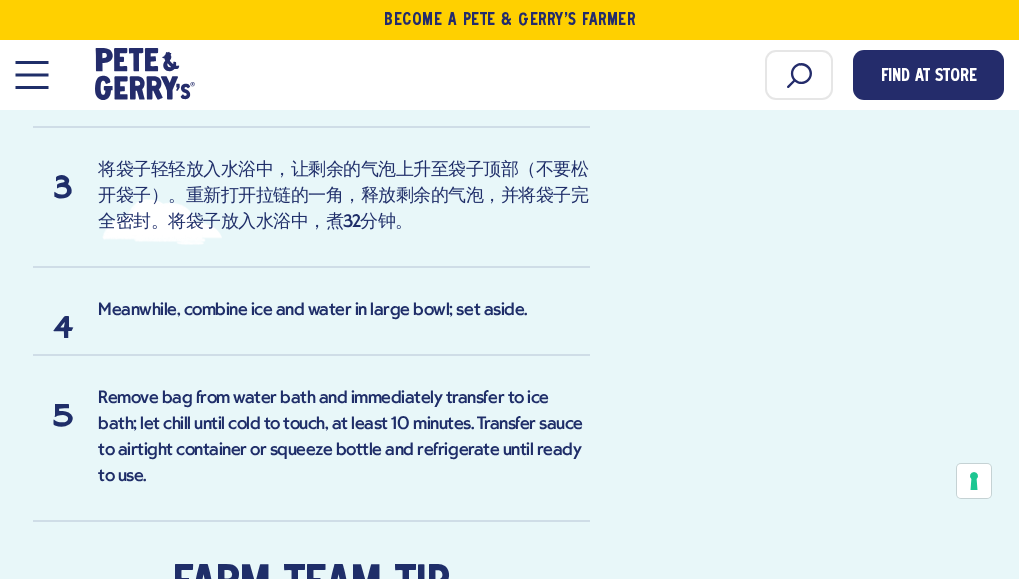 click on "J
This average woman has a sous vide and I can't wait to try! Will update review!
— Joann Molek
3 Comments
Find at Store
Ingredients
12 Pete & Gerry's Large Eggs , yolks only
1/4 tsp salt
4 cups ice cubes
2 cups water
Nutrition
Servings: 6
Amount Per Serving
Calories  109
Total Fat  9g
Sat. Fat  3g
Trans Fat  0g
Cholest.  369mg
Sodium  123mg
Total Carb.  1g
Fiber  0g
Sugars  0g
Protein  5g
Nutritional information provided by America's Test Kitchen." at bounding box center (509, -184) 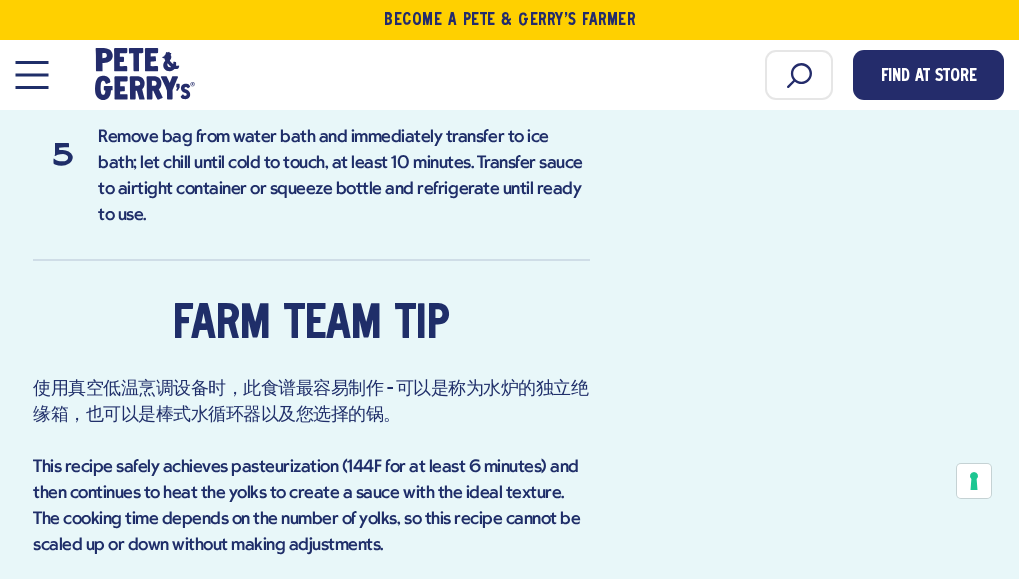 scroll, scrollTop: 2100, scrollLeft: 0, axis: vertical 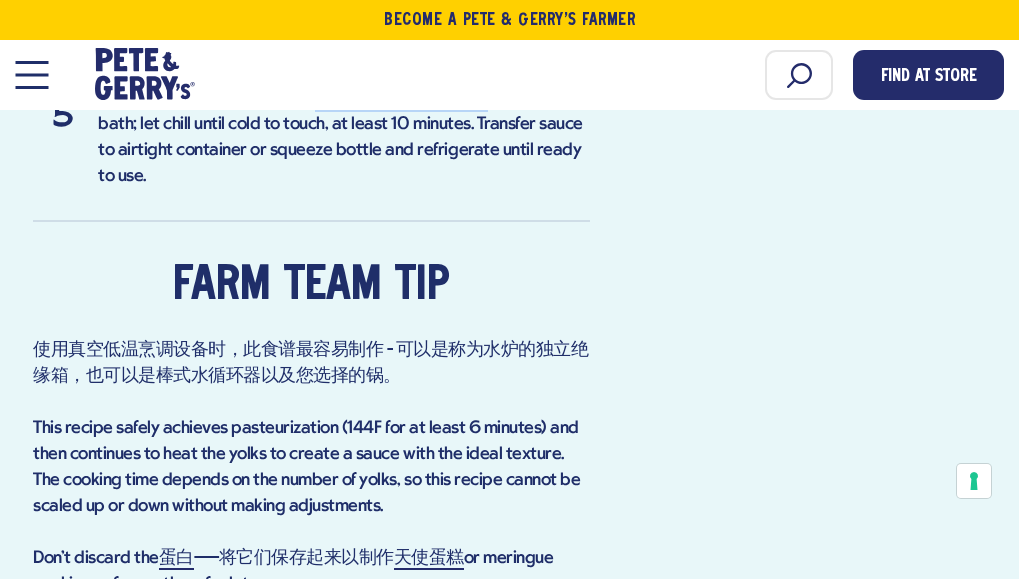 drag, startPoint x: 347, startPoint y: 196, endPoint x: 737, endPoint y: 190, distance: 390.04614 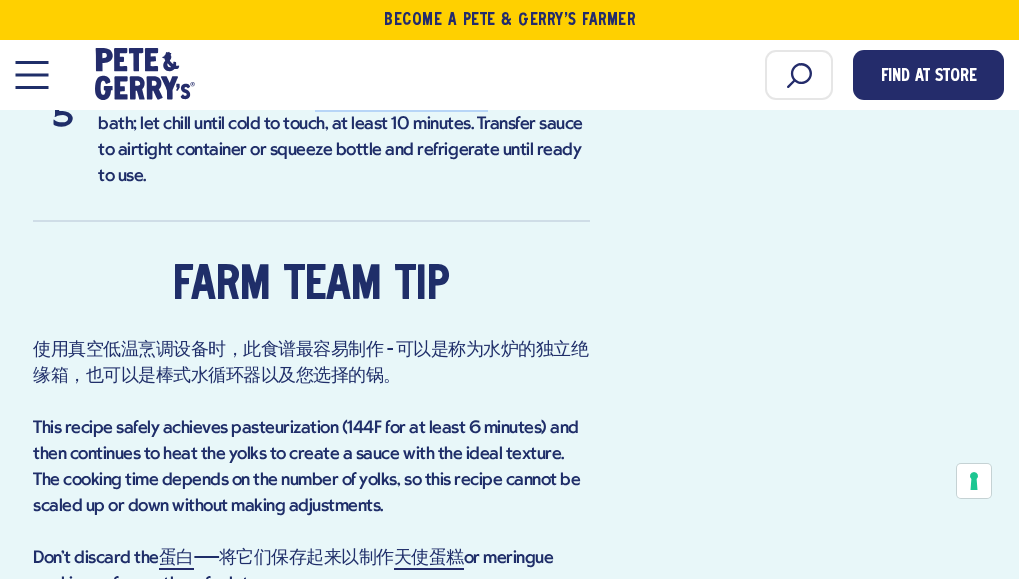 click on "Remove bag from water bath and immediately transfer to ice bath; let chill until cold to touch, at least 10 minutes. Transfer sauce to airtight container or squeeze bottle and refrigerate until ready to use." at bounding box center [311, 154] 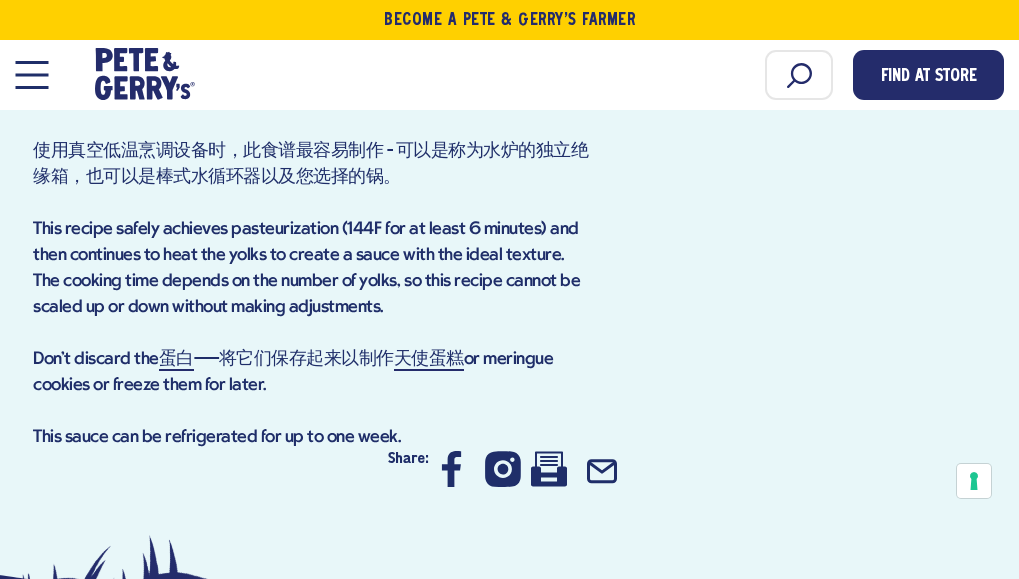 scroll, scrollTop: 2300, scrollLeft: 0, axis: vertical 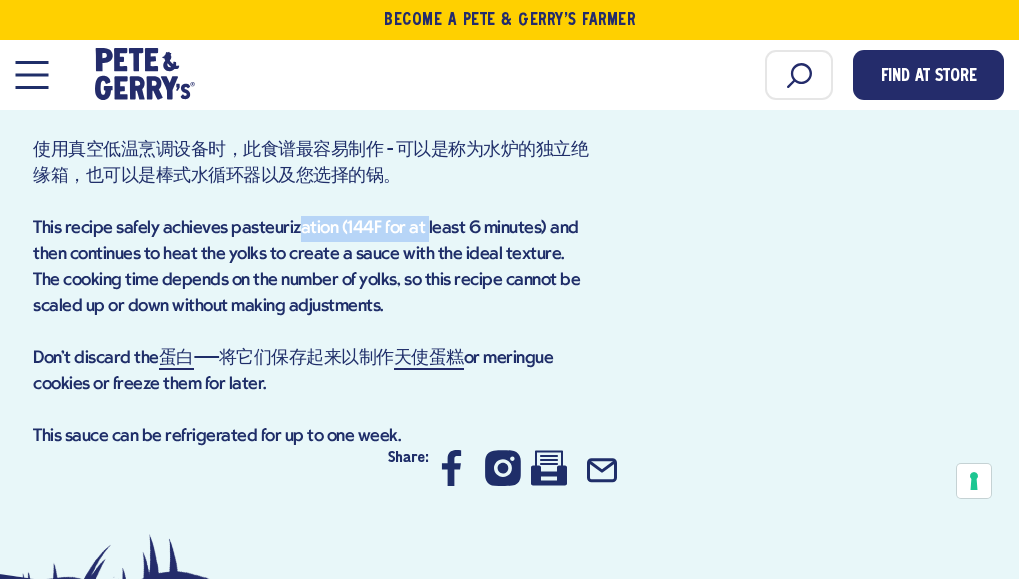 drag, startPoint x: 400, startPoint y: 341, endPoint x: 752, endPoint y: 335, distance: 352.05115 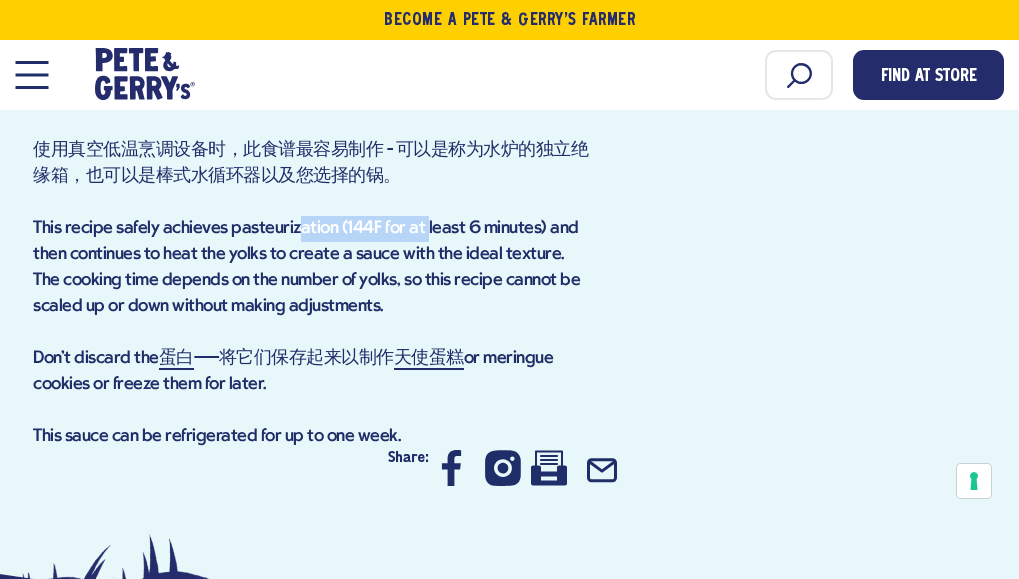click on "J
This average woman has a sous vide and I can't wait to try! Will update review!
— Joann Molek
3 Comments
Find at Store
Ingredients
12 Pete & Gerry's Large Eggs , yolks only
1/4 tsp salt
4 cups ice cubes
2 cups water
Nutrition
Servings: 6
Amount Per Serving
Calories  109
Total Fat  9g
Sat. Fat  3g
Trans Fat  0g
Cholest.  369mg
Sodium  123mg
Total Carb.  1g
Fiber  0g
Sugars  0g
Protein  5g
Nutritional information provided by America's Test Kitchen." at bounding box center [509, -684] 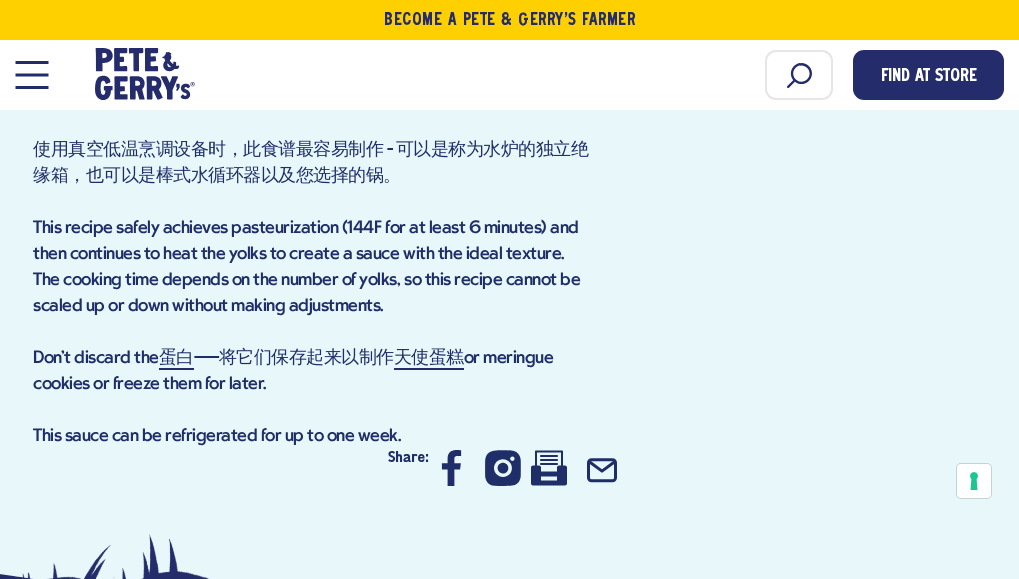 click on "来自 [BRAND] ：厨师们对乳化物痴迷不已，因为他们能将原本就美味的油脂与水基食材相结合，创造出更令人满足的美味（比如蛋黄酱、黄油和奶油——全都是乳化物）。蛋黄是大自然顶级的乳化物之一——水、蛋白质和脂肪（高达34%！）的柔滑混合物。我们喜欢溏心的蛋黄，而这个食谱让我们可以方便地享用经过巴氏杀菌、完美浓稠的蛋黄，随时可以淋在吐司、汉堡、意面培根蛋黄上，随便什么都可以。
方向
使用真空低温烹调装置将水浴加热至 149F。
用刮刀或勺子将蛋黄通过细网筛推入中等大小的碗中；轻轻搅拌蛋黄和盐，直至顺滑（不要过度搅拌）。将混合物倒入1夸脱容量的双拉链密封袋中；密封拉链，在一端留出1/4英寸的开口。将袋子靠近开口处，平放在台面上，使蛋液充满袋子，并将空气排出。将袋子完全密封。
蛋白" at bounding box center (311, -227) 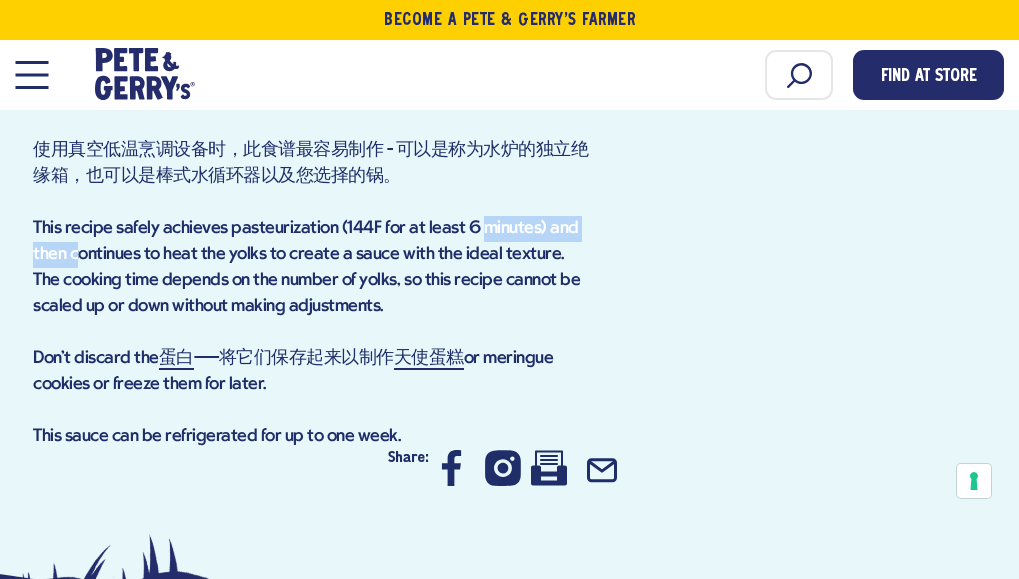 drag, startPoint x: 397, startPoint y: 367, endPoint x: 739, endPoint y: 378, distance: 342.17685 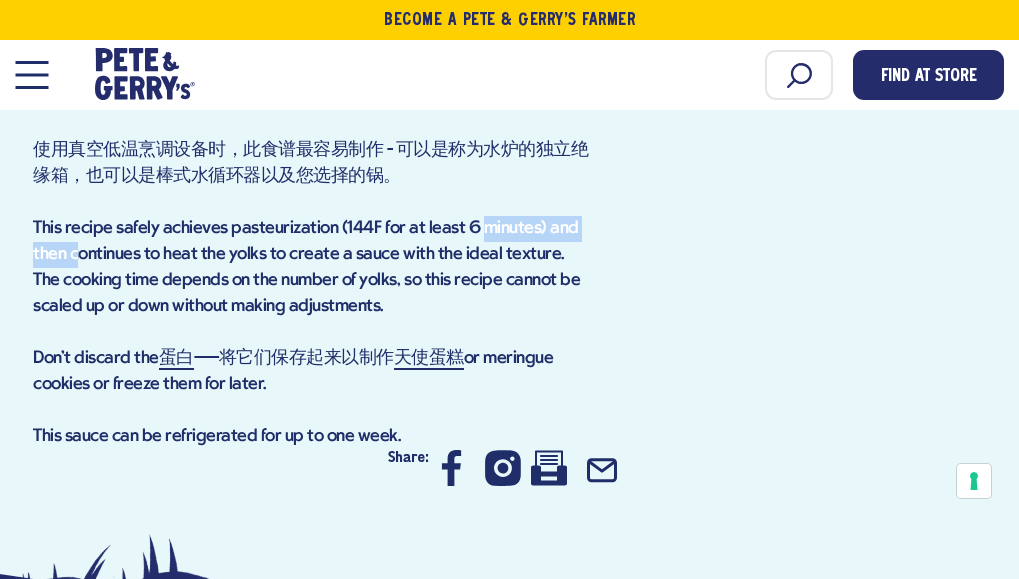 click on "This recipe safely achieves pasteurization (144F for at least 6 minutes) and then continues to heat the yolks to create a sauce with the ideal texture. The cooking time depends on the number of yolks, so this recipe cannot be scaled up or down without making adjustments." at bounding box center (311, 268) 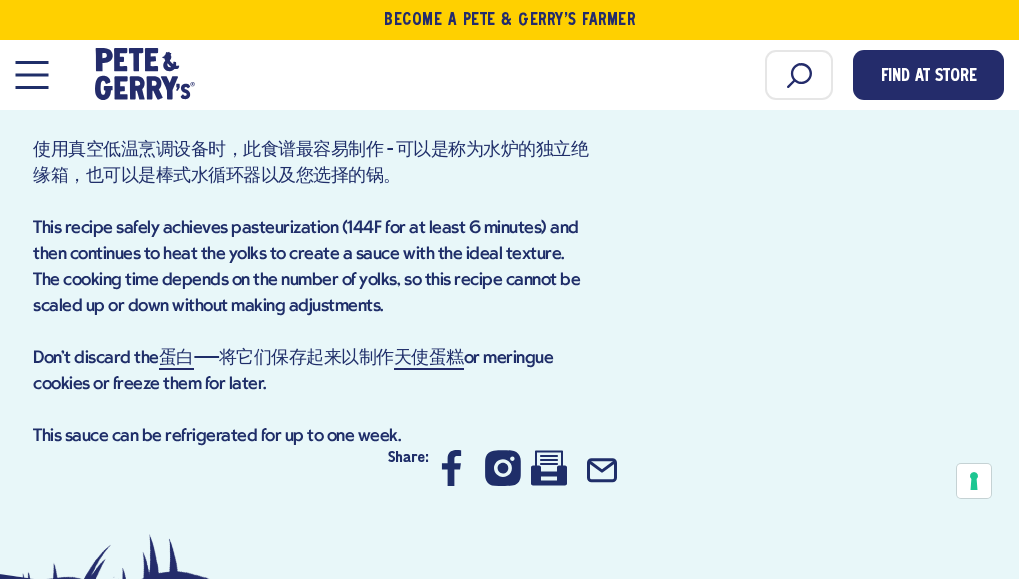 click on "来自 [BRAND] ：厨师们对乳化物痴迷不已，因为他们能将原本就美味的油脂与水基食材相结合，创造出更令人满足的美味（比如蛋黄酱、黄油和奶油——全都是乳化物）。蛋黄是大自然顶级的乳化物之一——水、蛋白质和脂肪（高达34%！）的柔滑混合物。我们喜欢溏心的蛋黄，而这个食谱让我们可以方便地享用经过巴氏杀菌、完美浓稠的蛋黄，随时可以淋在吐司、汉堡、意面培根蛋黄上，随便什么都可以。
方向
使用真空低温烹调装置将水浴加热至 149F。
用刮刀或勺子将蛋黄通过细网筛推入中等大小的碗中；轻轻搅拌蛋黄和盐，直至顺滑（不要过度搅拌）。将混合物倒入1夸脱容量的双拉链密封袋中；密封拉链，在一端留出1/4英寸的开口。将袋子靠近开口处，平放在台面上，使蛋液充满袋子，并将空气排出。将袋子完全密封。
蛋白" at bounding box center (311, -227) 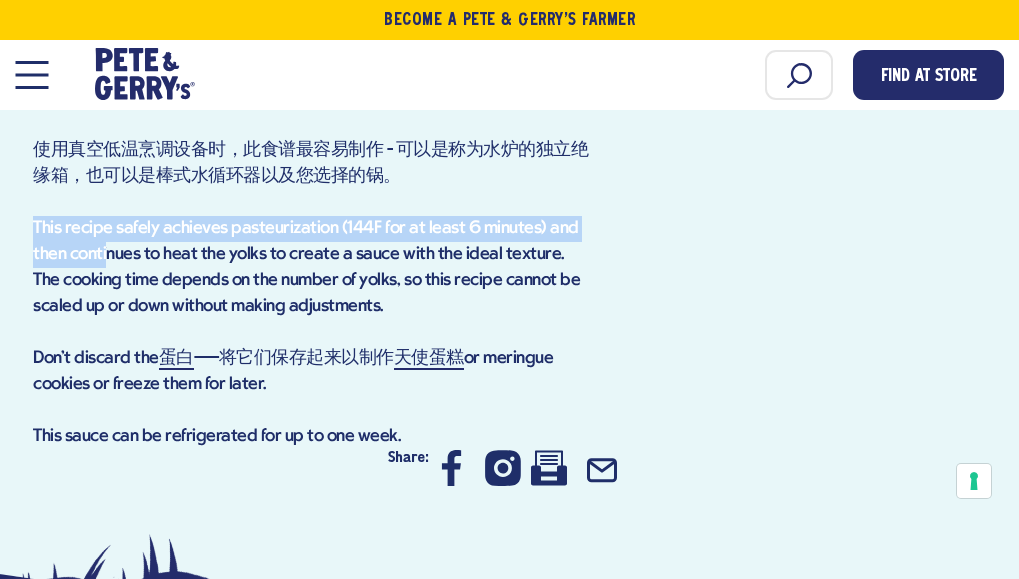 drag, startPoint x: 340, startPoint y: 400, endPoint x: 258, endPoint y: 317, distance: 116.67476 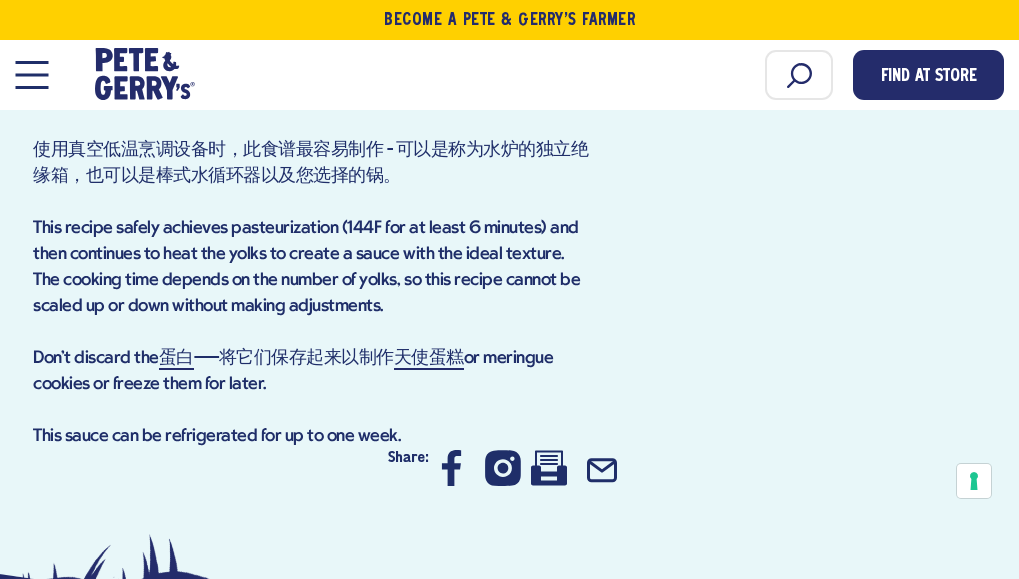 click on "来自 [BRAND] ：厨师们对乳化物痴迷不已，因为他们能将原本就美味的油脂与水基食材相结合，创造出更令人满足的美味（比如蛋黄酱、黄油和奶油——全都是乳化物）。蛋黄是大自然顶级的乳化物之一——水、蛋白质和脂肪（高达34%！）的柔滑混合物。我们喜欢溏心的蛋黄，而这个食谱让我们可以方便地享用经过巴氏杀菌、完美浓稠的蛋黄，随时可以淋在吐司、汉堡、意面培根蛋黄上，随便什么都可以。
方向
使用真空低温烹调装置将水浴加热至 149F。
用刮刀或勺子将蛋黄通过细网筛推入中等大小的碗中；轻轻搅拌蛋黄和盐，直至顺滑（不要过度搅拌）。将混合物倒入1夸脱容量的双拉链密封袋中；密封拉链，在一端留出1/4英寸的开口。将袋子靠近开口处，平放在台面上，使蛋液充满袋子，并将空气排出。将袋子完全密封。
蛋白" at bounding box center (311, -227) 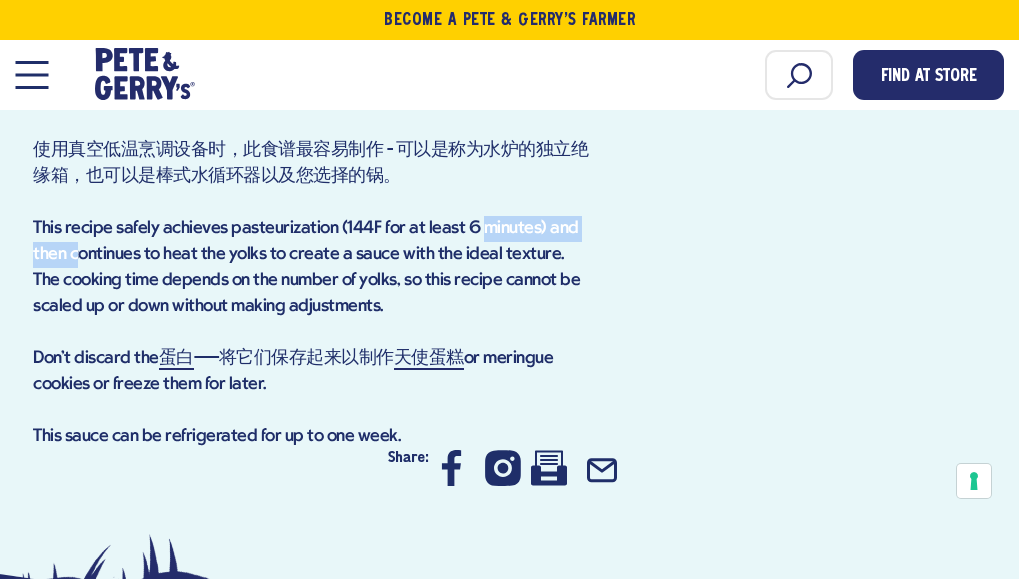 drag, startPoint x: 402, startPoint y: 370, endPoint x: 770, endPoint y: 367, distance: 368.01224 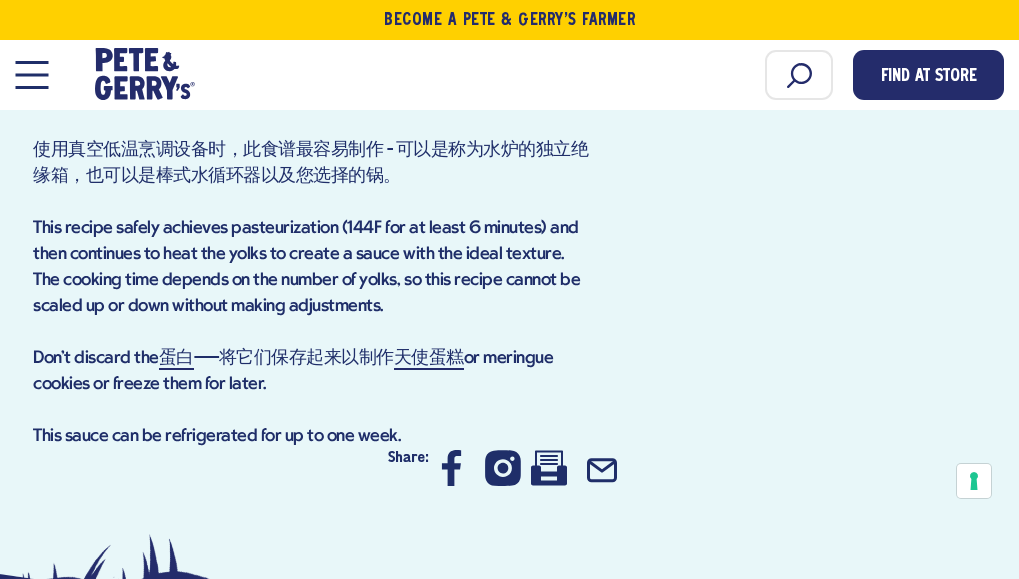 click on "来自 [BRAND] ：厨师们对乳化物痴迷不已，因为他们能将原本就美味的油脂与水基食材相结合，创造出更令人满足的美味（比如蛋黄酱、黄油和奶油——全都是乳化物）。蛋黄是大自然顶级的乳化物之一——水、蛋白质和脂肪（高达34%！）的柔滑混合物。我们喜欢溏心的蛋黄，而这个食谱让我们可以方便地享用经过巴氏杀菌、完美浓稠的蛋黄，随时可以淋在吐司、汉堡、意面培根蛋黄上，随便什么都可以。
方向
使用真空低温烹调装置将水浴加热至 149F。
用刮刀或勺子将蛋黄通过细网筛推入中等大小的碗中；轻轻搅拌蛋黄和盐，直至顺滑（不要过度搅拌）。将混合物倒入1夸脱容量的双拉链密封袋中；密封拉链，在一端留出1/4英寸的开口。将袋子靠近开口处，平放在台面上，使蛋液充满袋子，并将空气排出。将袋子完全密封。
蛋白" at bounding box center (311, -227) 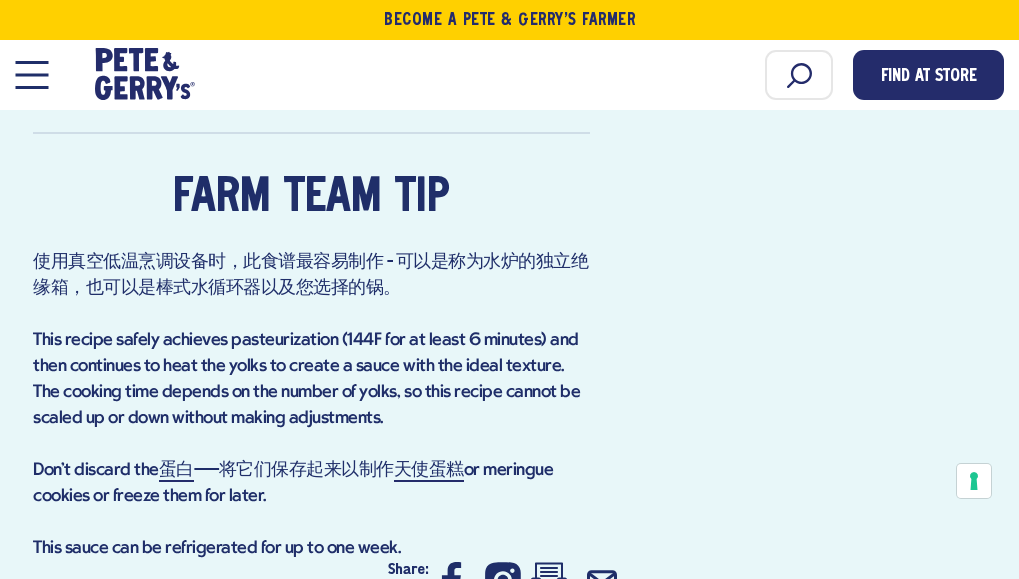 scroll, scrollTop: 2100, scrollLeft: 0, axis: vertical 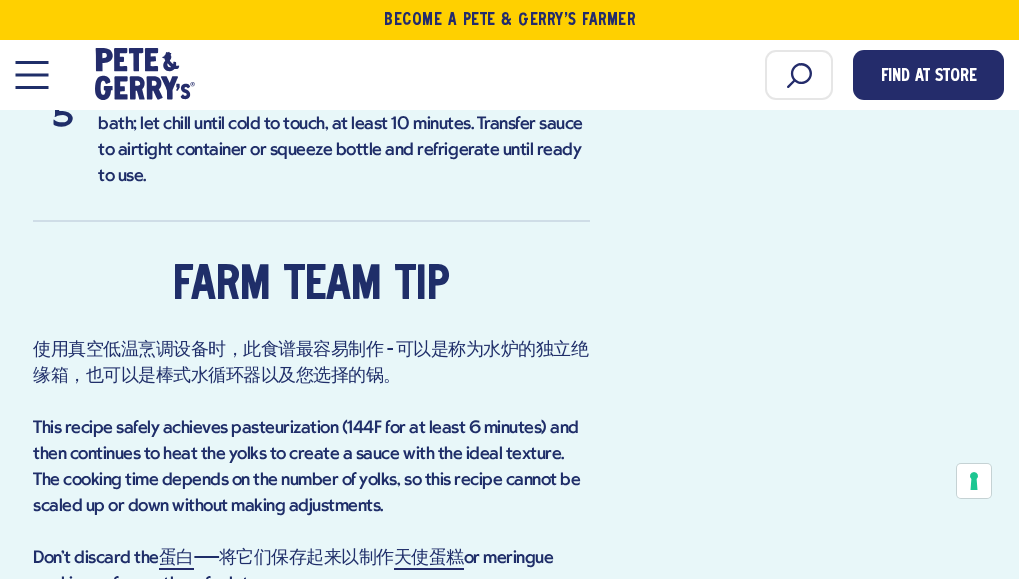 click on "Remove bag from water bath and immediately transfer to ice bath; let chill until cold to touch, at least 10 minutes. Transfer sauce to airtight container or squeeze bottle and refrigerate until ready to use." at bounding box center [311, 154] 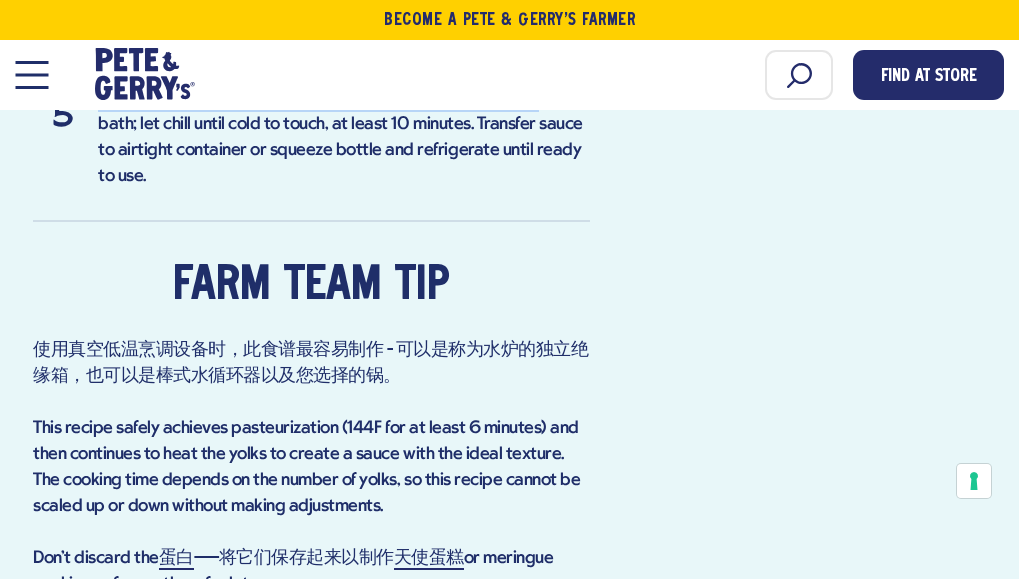drag, startPoint x: 470, startPoint y: 230, endPoint x: 288, endPoint y: 185, distance: 187.48067 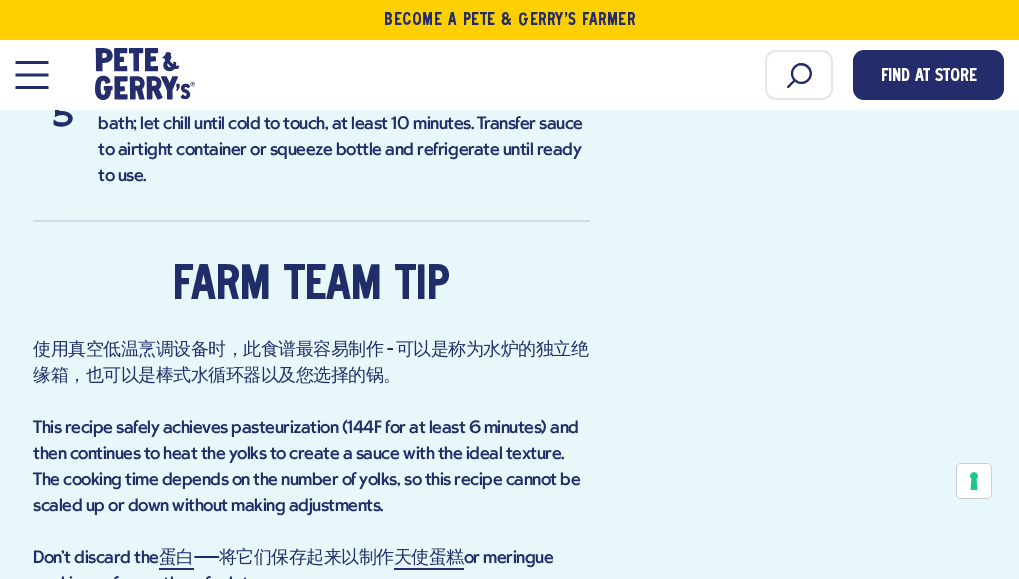 click on "Farm Team Tip" at bounding box center [311, 286] 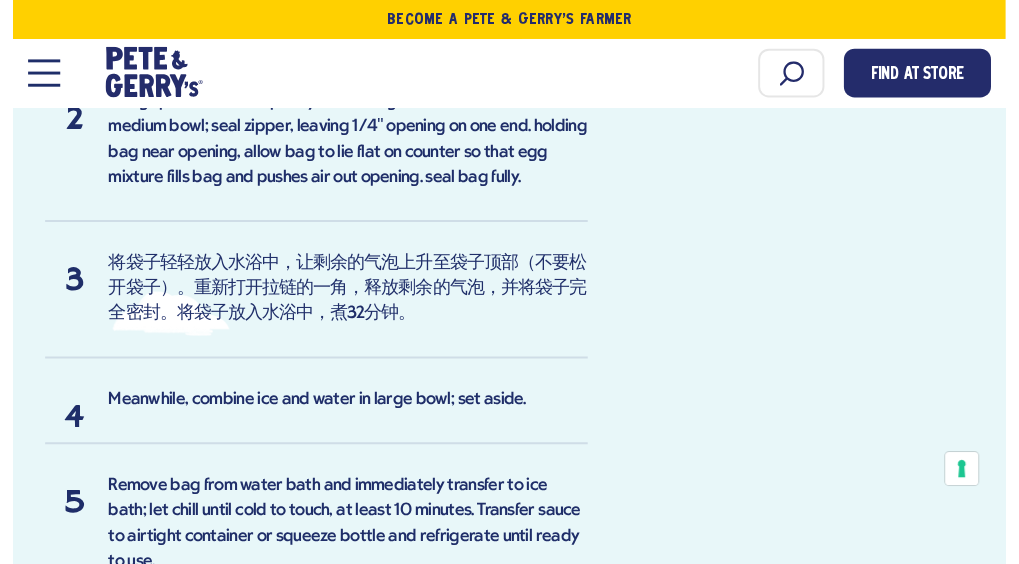 scroll, scrollTop: 2000, scrollLeft: 0, axis: vertical 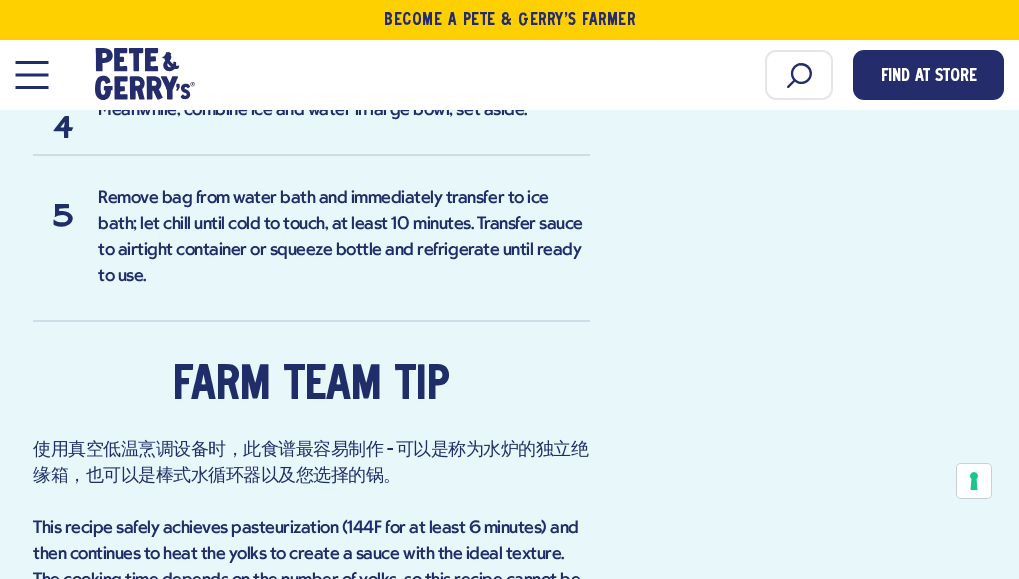 click on "Remove bag from water bath and immediately transfer to ice bath; let chill until cold to touch, at least 10 minutes. Transfer sauce to airtight container or squeeze bottle and refrigerate until ready to use." at bounding box center [311, 254] 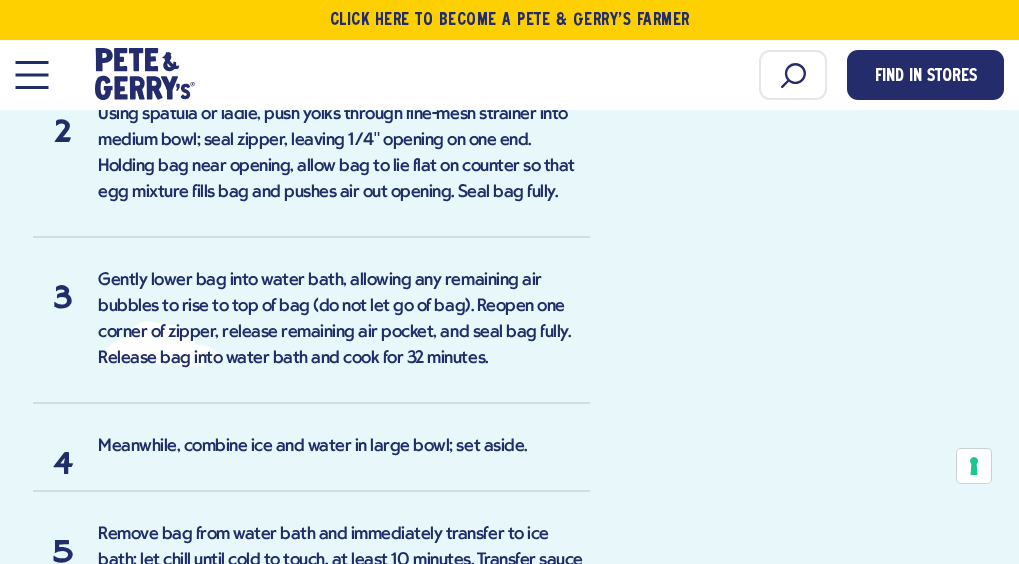 scroll, scrollTop: 1700, scrollLeft: 0, axis: vertical 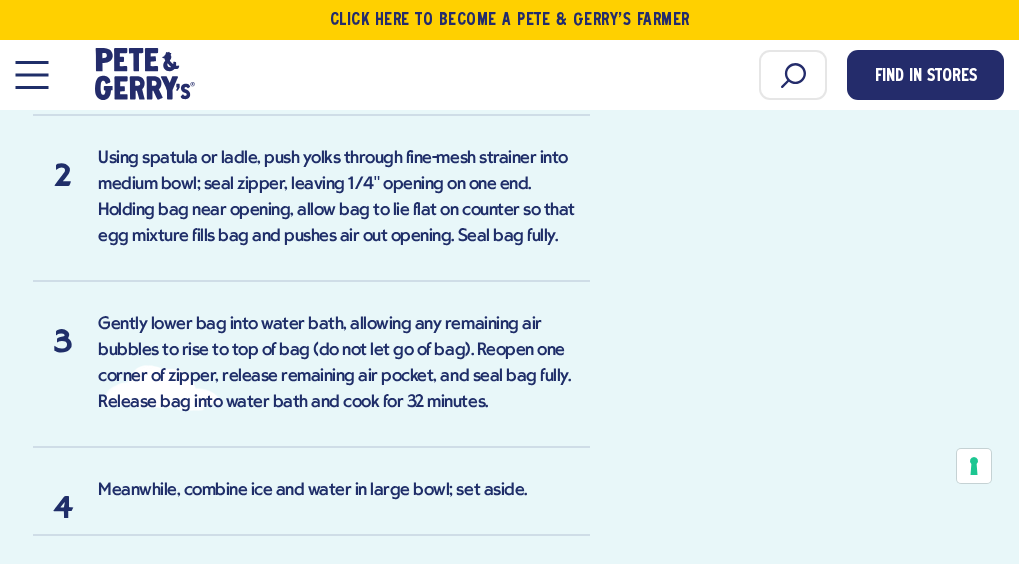 drag, startPoint x: 645, startPoint y: 266, endPoint x: 678, endPoint y: 267, distance: 33.01515 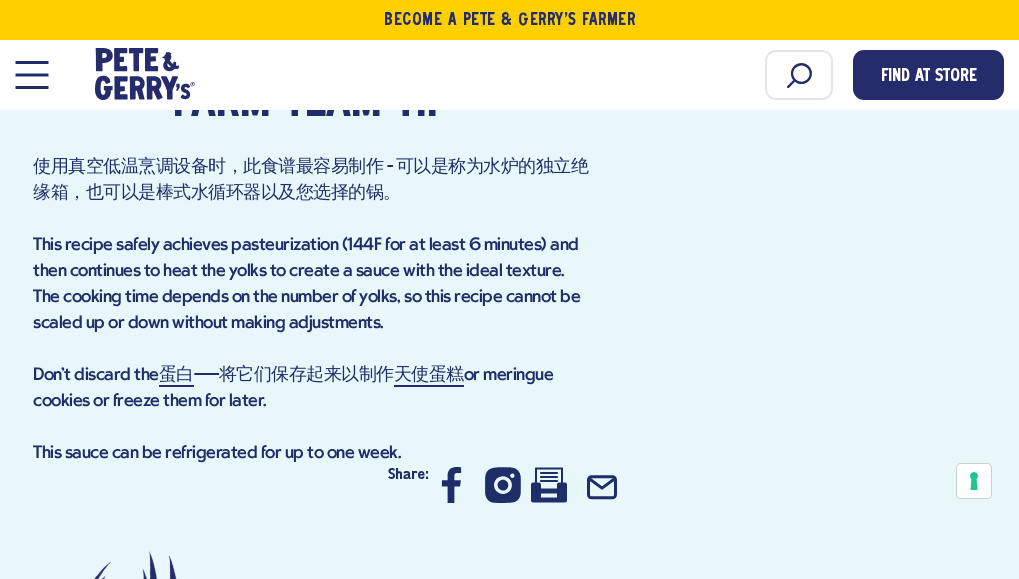 scroll, scrollTop: 2300, scrollLeft: 0, axis: vertical 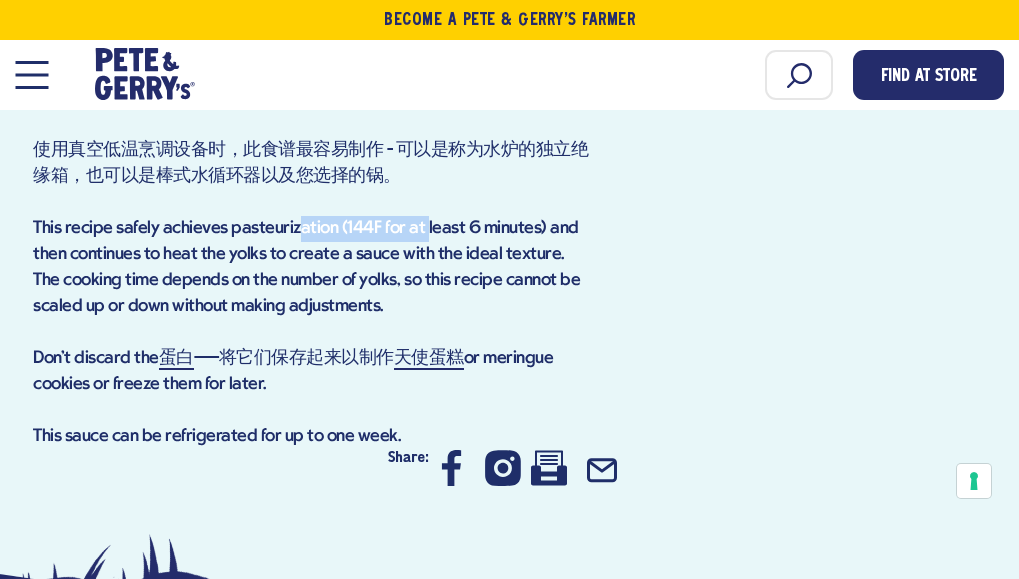 drag, startPoint x: 406, startPoint y: 333, endPoint x: 783, endPoint y: 347, distance: 377.25986 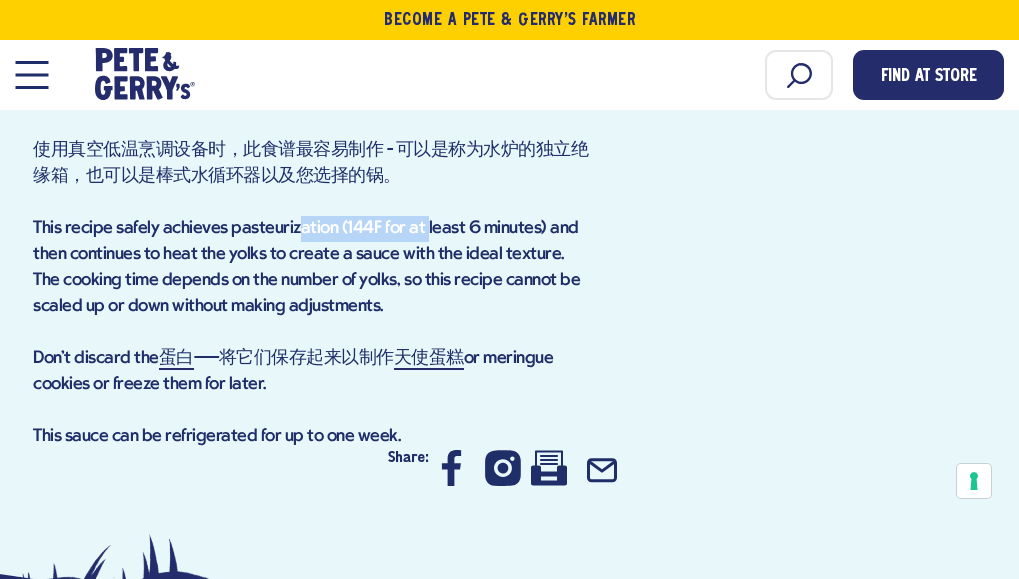 click on "J
这位普通女人有真空低温烹调法，我迫不及待想试试！会更新评论！
— [NAME] [LAST]
3条评论
在您附近的商店中查找
原料
12 个 [BRAND] [BRAND] 大号鸡蛋 ，仅蛋黄
1/4茶匙盐
4杯冰块
2杯水
营养成分
份量：6
每份含量
卡路里 109
总脂肪 9克
饱和脂肪 3克
反式脂肪 0克
胆固醇。 [QUANTITY]
钠 123毫克
总碳水化合物。 1克
纤维 0克
糖 0克
蛋白质 5克
营养信息由 [BRAND] 提供。
餐食" at bounding box center (509, -684) 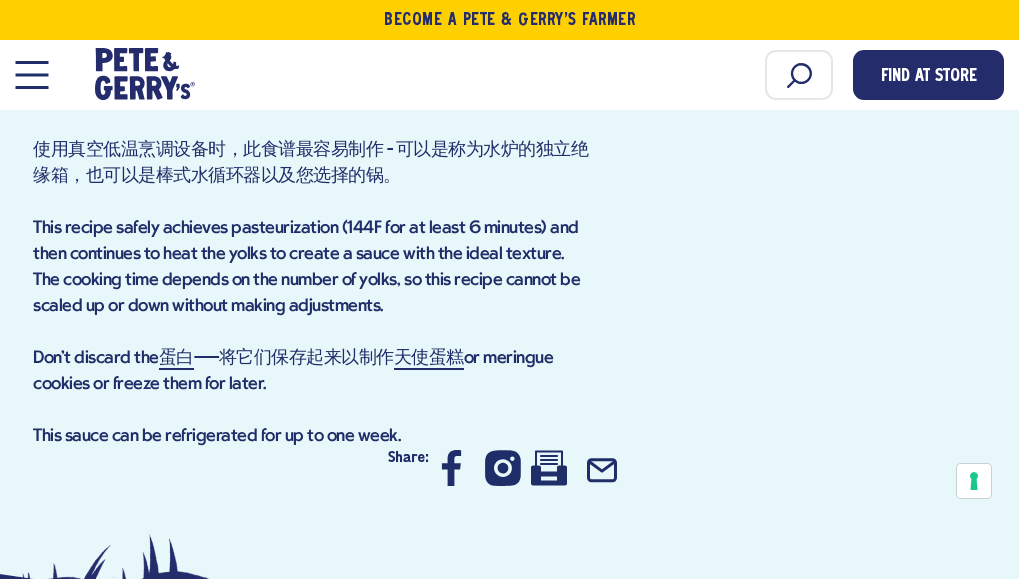 drag, startPoint x: 577, startPoint y: 402, endPoint x: 448, endPoint y: 401, distance: 129.00388 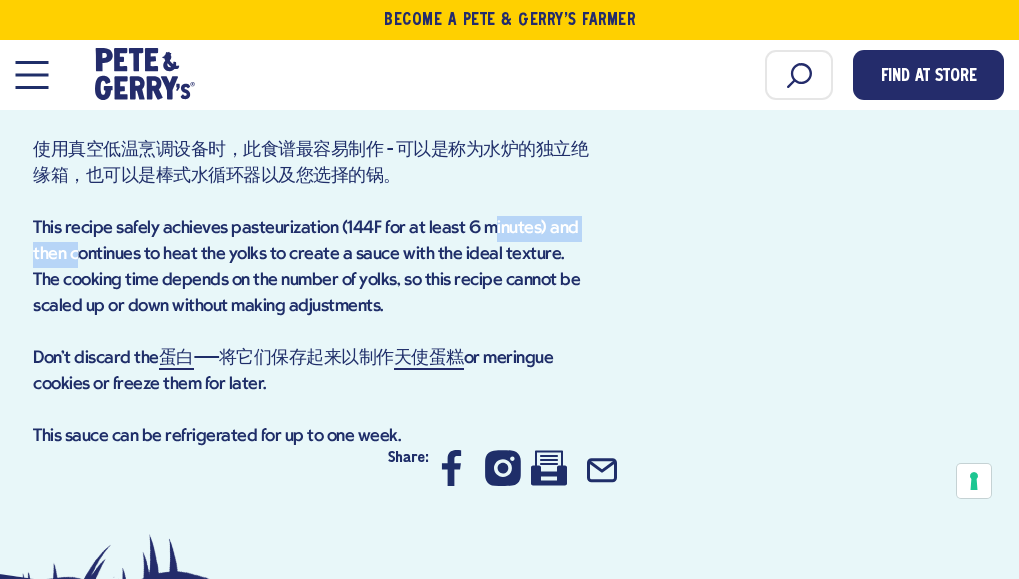 drag, startPoint x: 561, startPoint y: 361, endPoint x: 766, endPoint y: 361, distance: 205 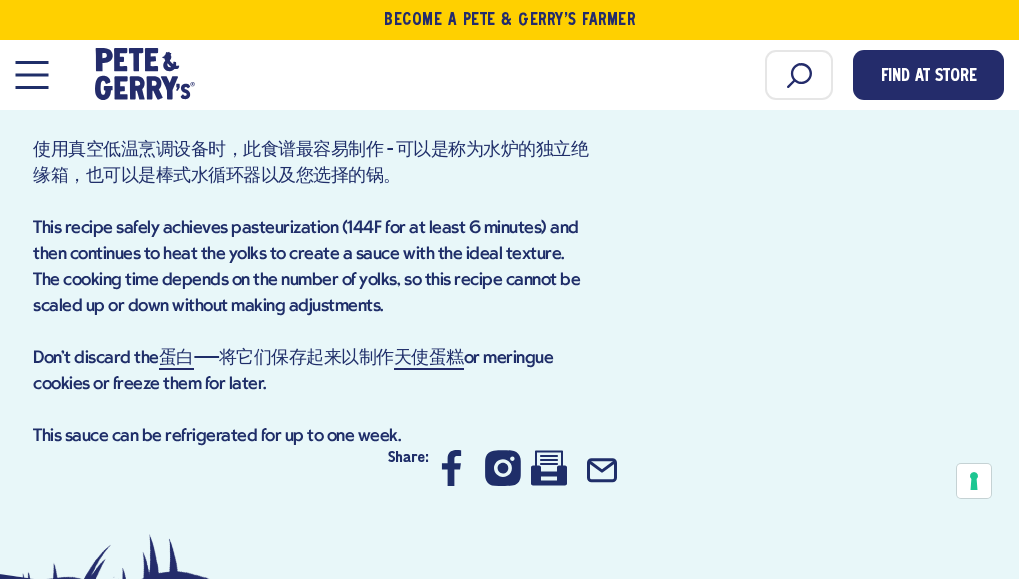 click on "This recipe safely achieves pasteurization (144F for at least 6 minutes) and then continues to heat the yolks to create a sauce with the ideal texture. The cooking time depends on the number of yolks, so this recipe cannot be scaled up or down without making adjustments." at bounding box center (311, 268) 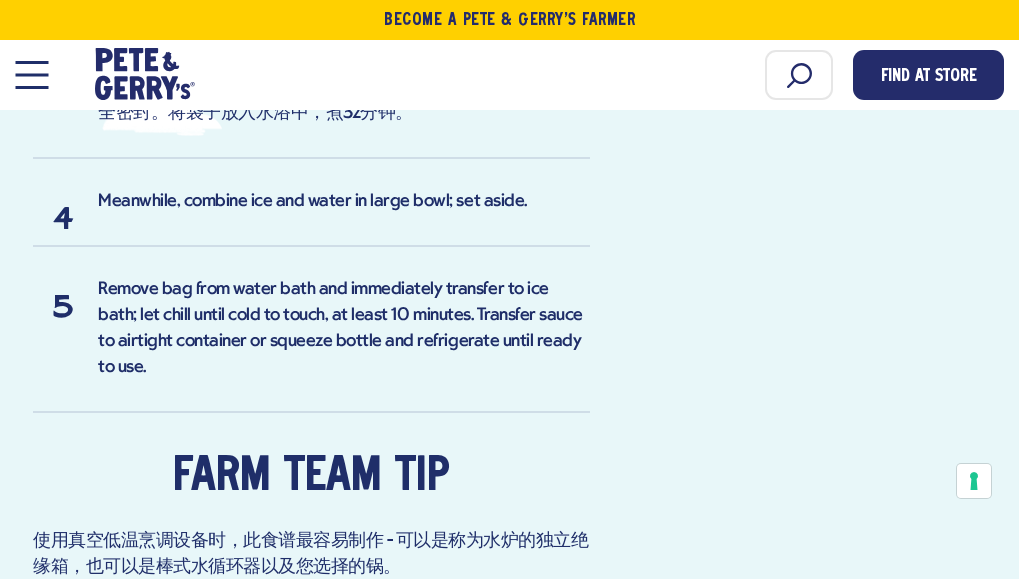 scroll, scrollTop: 1900, scrollLeft: 0, axis: vertical 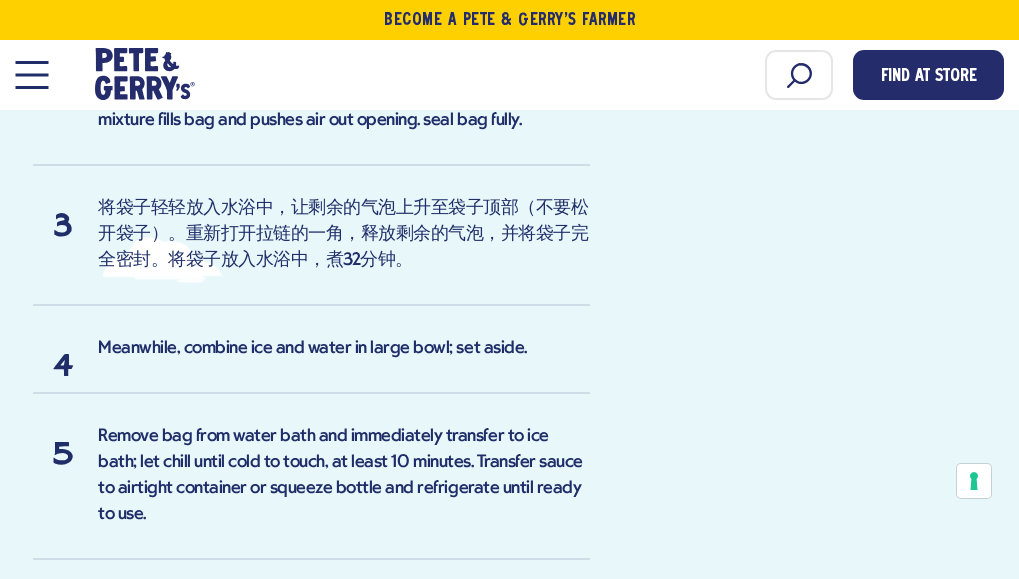 click on "J
这位普通女人有真空低温烹调法，我迫不及待想试试！会更新评论！
— [NAME] [LAST]
3条评论
在您附近的商店中查找
原料
12 个 [BRAND] [BRAND] 大号鸡蛋 ，仅蛋黄
1/4茶匙盐
4杯冰块
2杯水
营养成分
份量：6
每份含量
卡路里 109
总脂肪 9克
饱和脂肪 3克
反式脂肪 0克
胆固醇。 [QUANTITY]
钠 123毫克
总碳水化合物。 1克
纤维 0克
糖 0克
蛋白质 5克
营养信息由 [BRAND] 提供。
餐食" at bounding box center [509, -146] 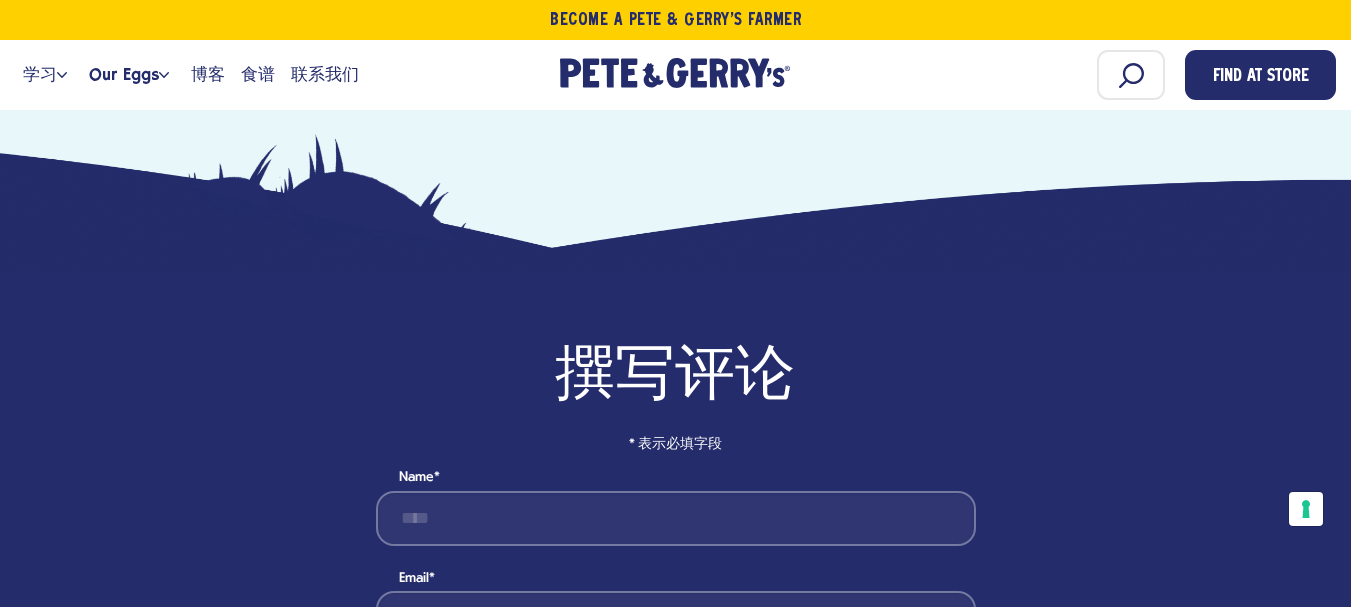 scroll, scrollTop: 2900, scrollLeft: 0, axis: vertical 